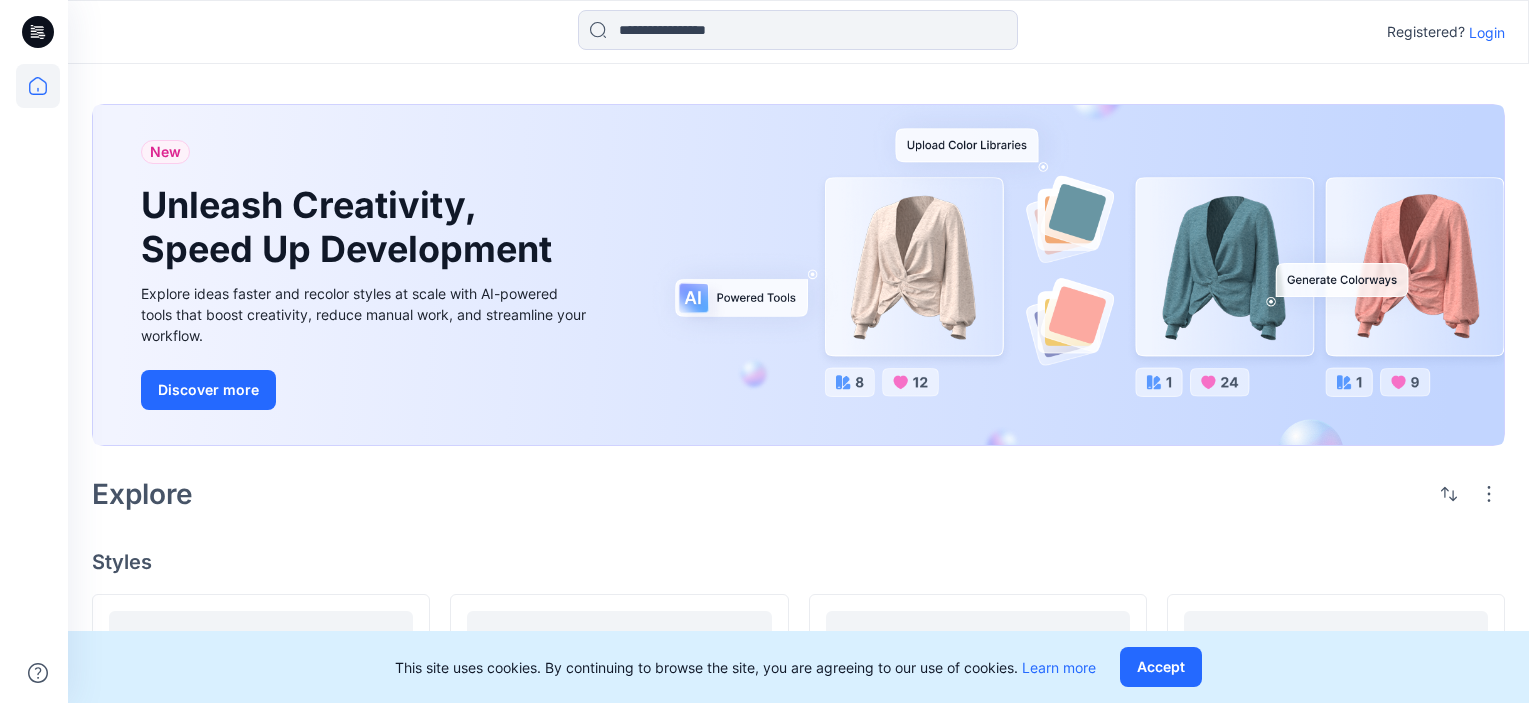 scroll, scrollTop: 0, scrollLeft: 0, axis: both 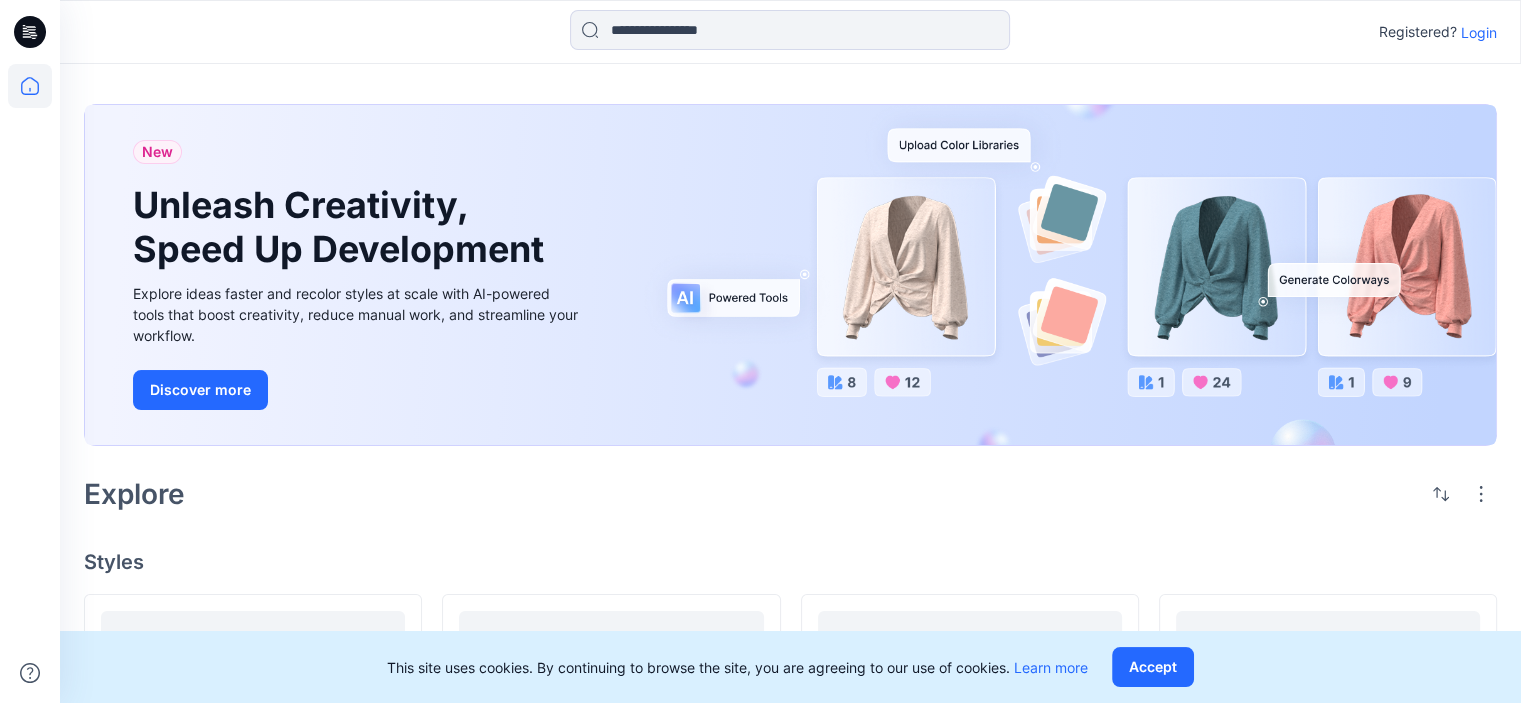 click on "Login" at bounding box center (1479, 32) 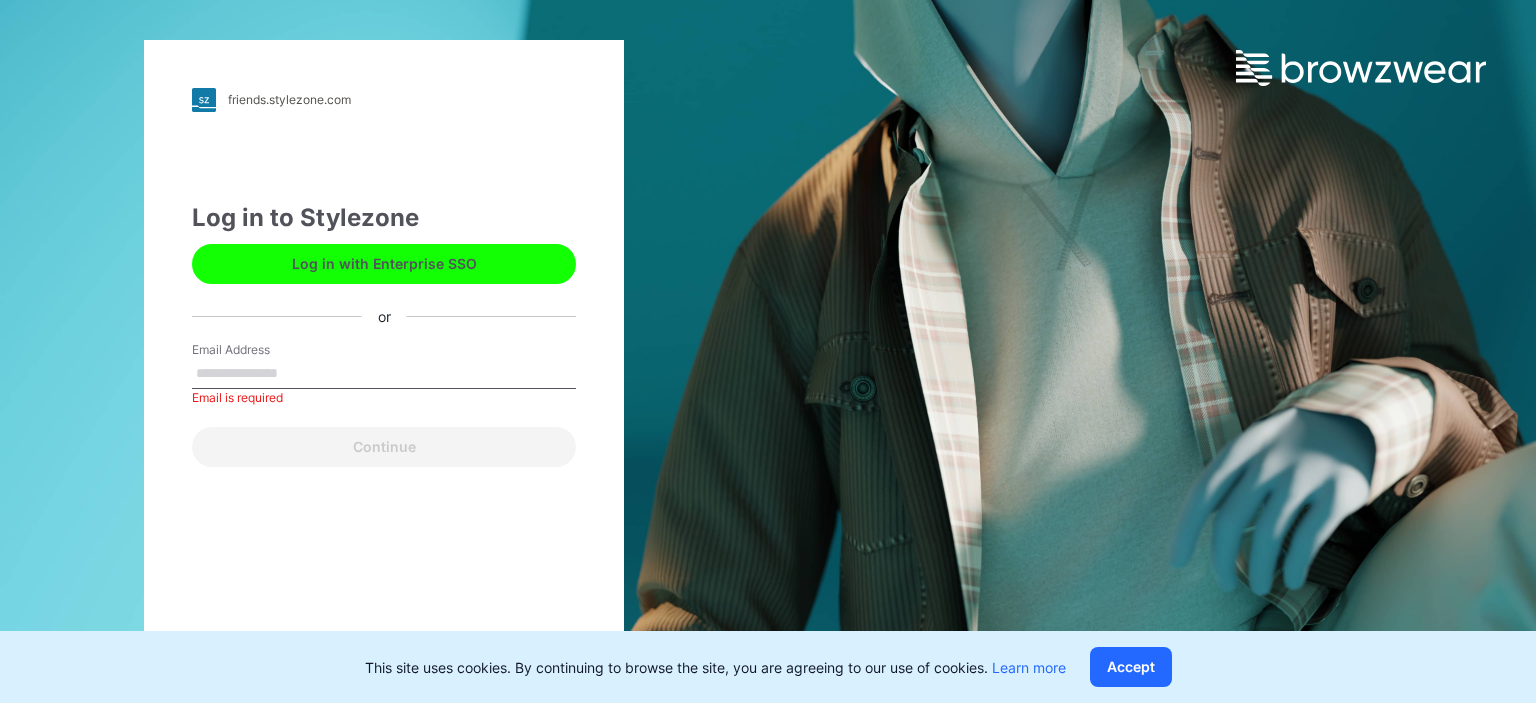 type on "**********" 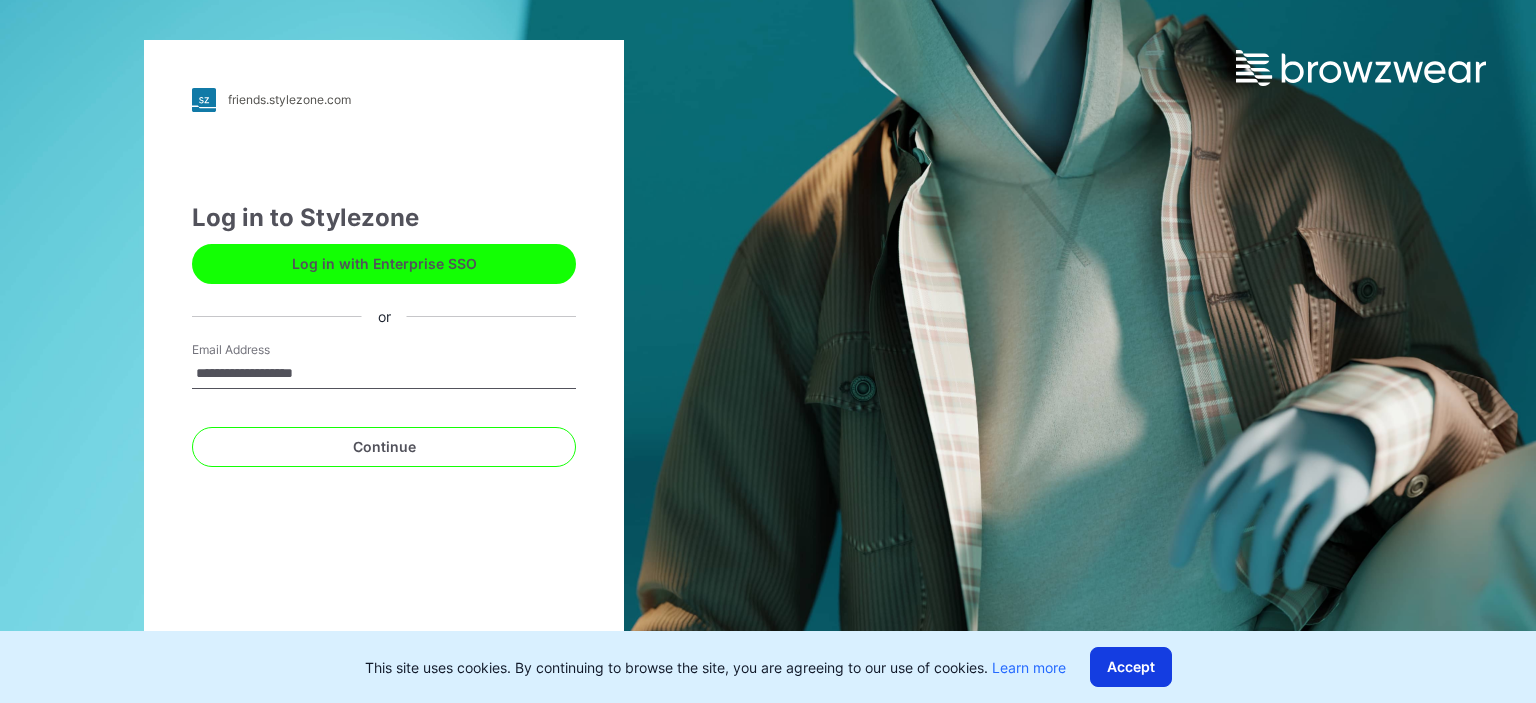 click on "Accept" at bounding box center (1131, 667) 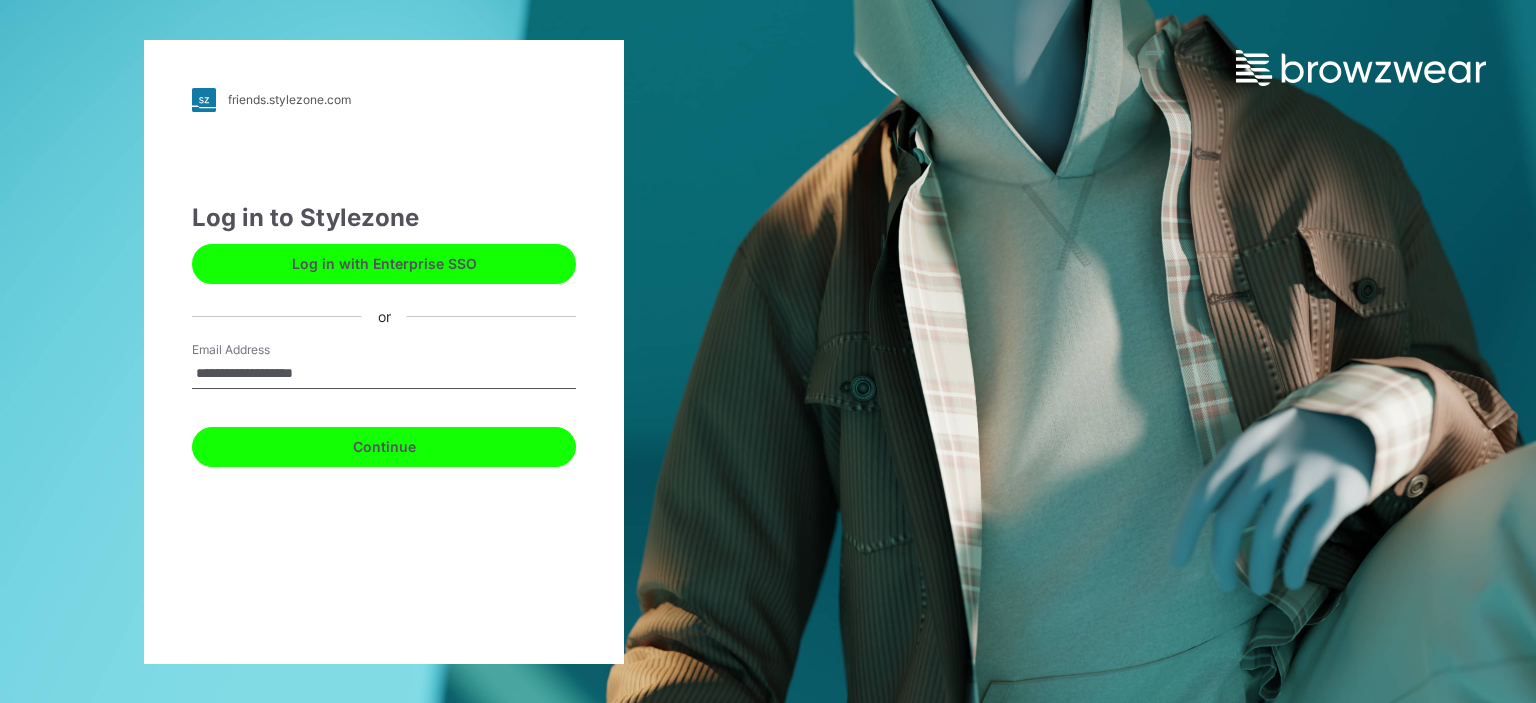 click on "Continue" at bounding box center [384, 447] 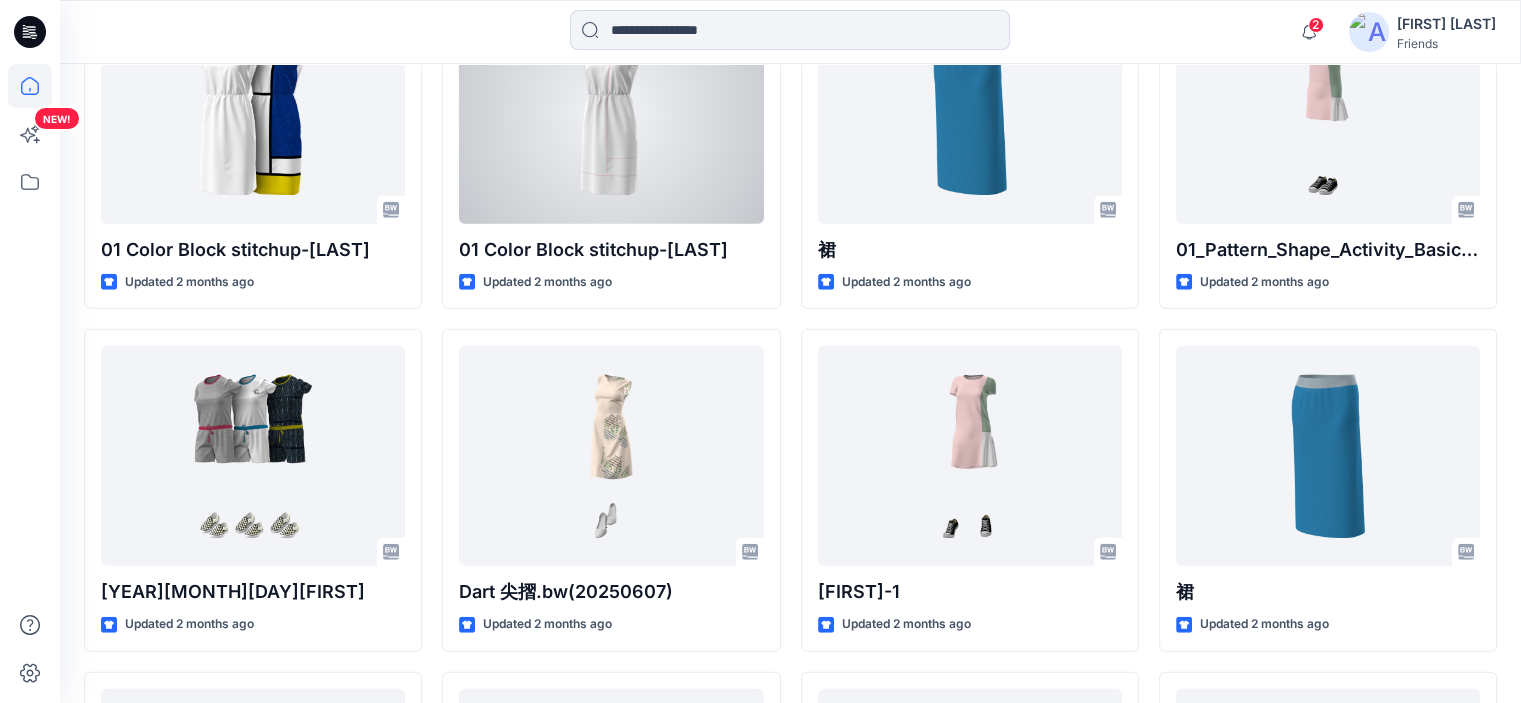 scroll, scrollTop: 5967, scrollLeft: 0, axis: vertical 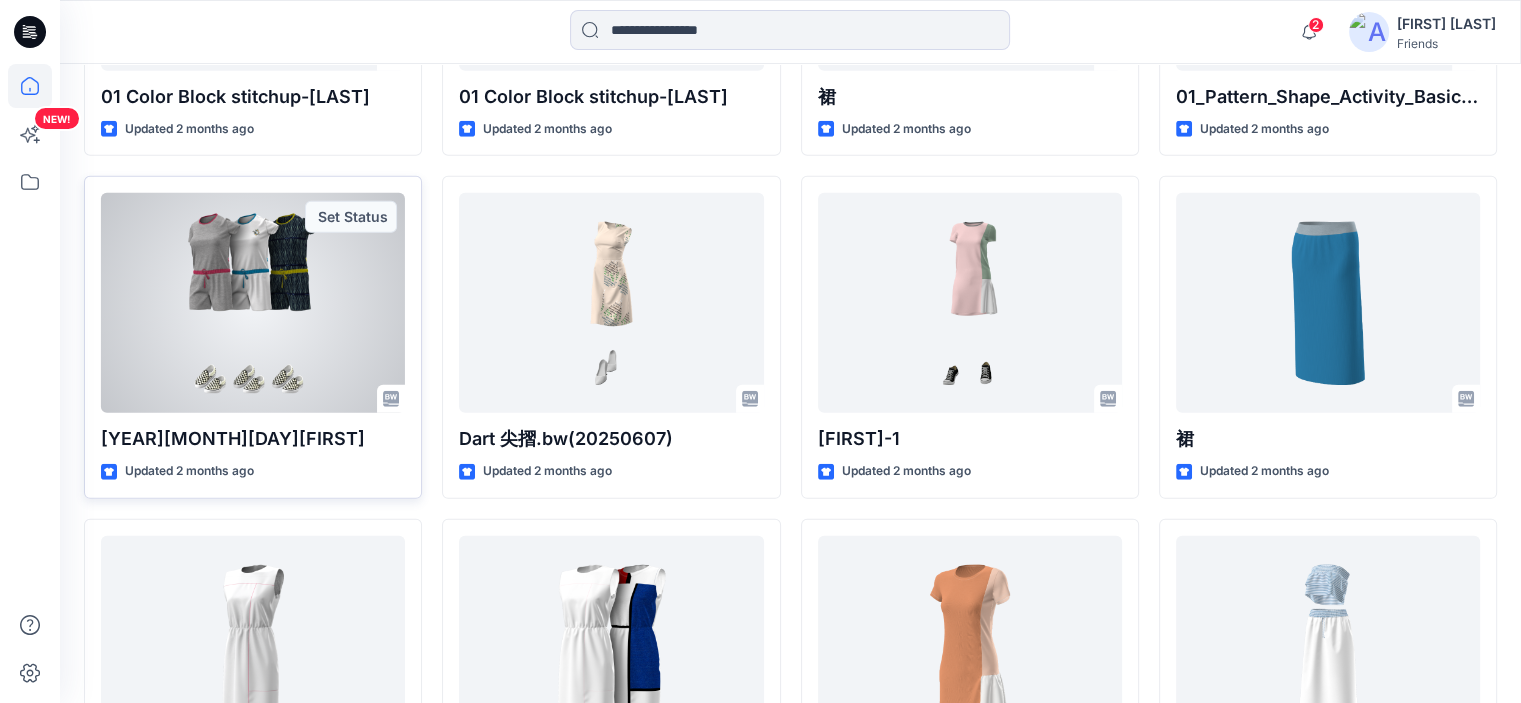 click at bounding box center (253, 303) 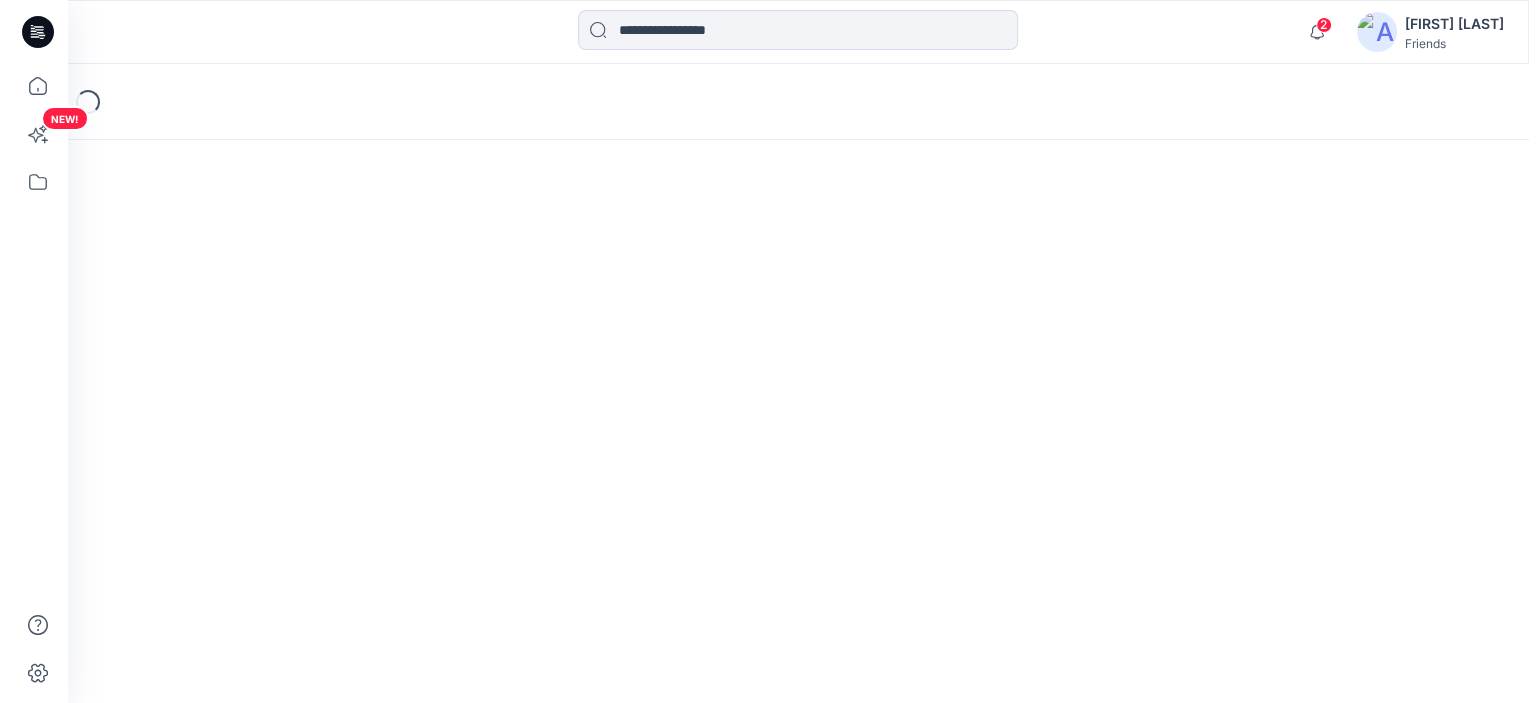 scroll, scrollTop: 0, scrollLeft: 0, axis: both 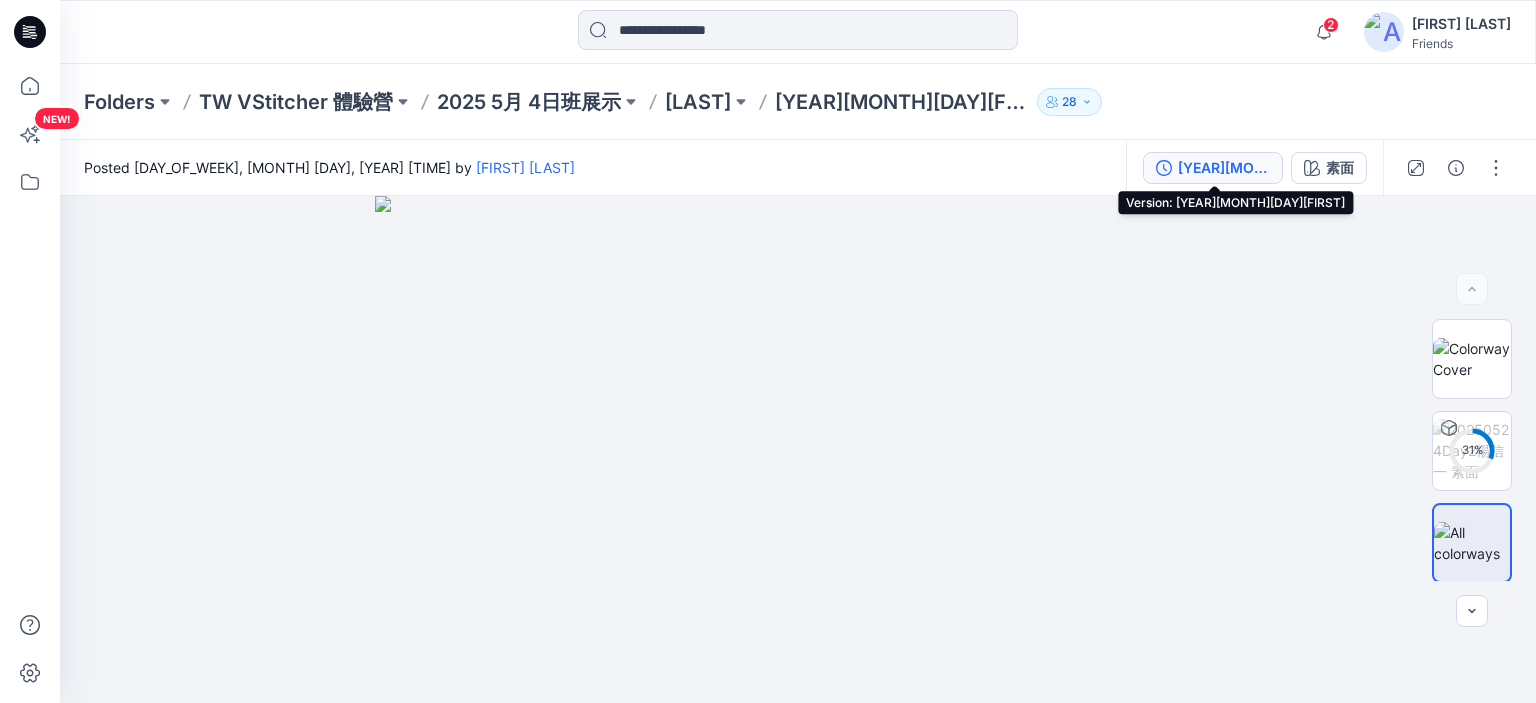 click on "[YEAR][MONTH][DAY][FIRST]" at bounding box center [1224, 168] 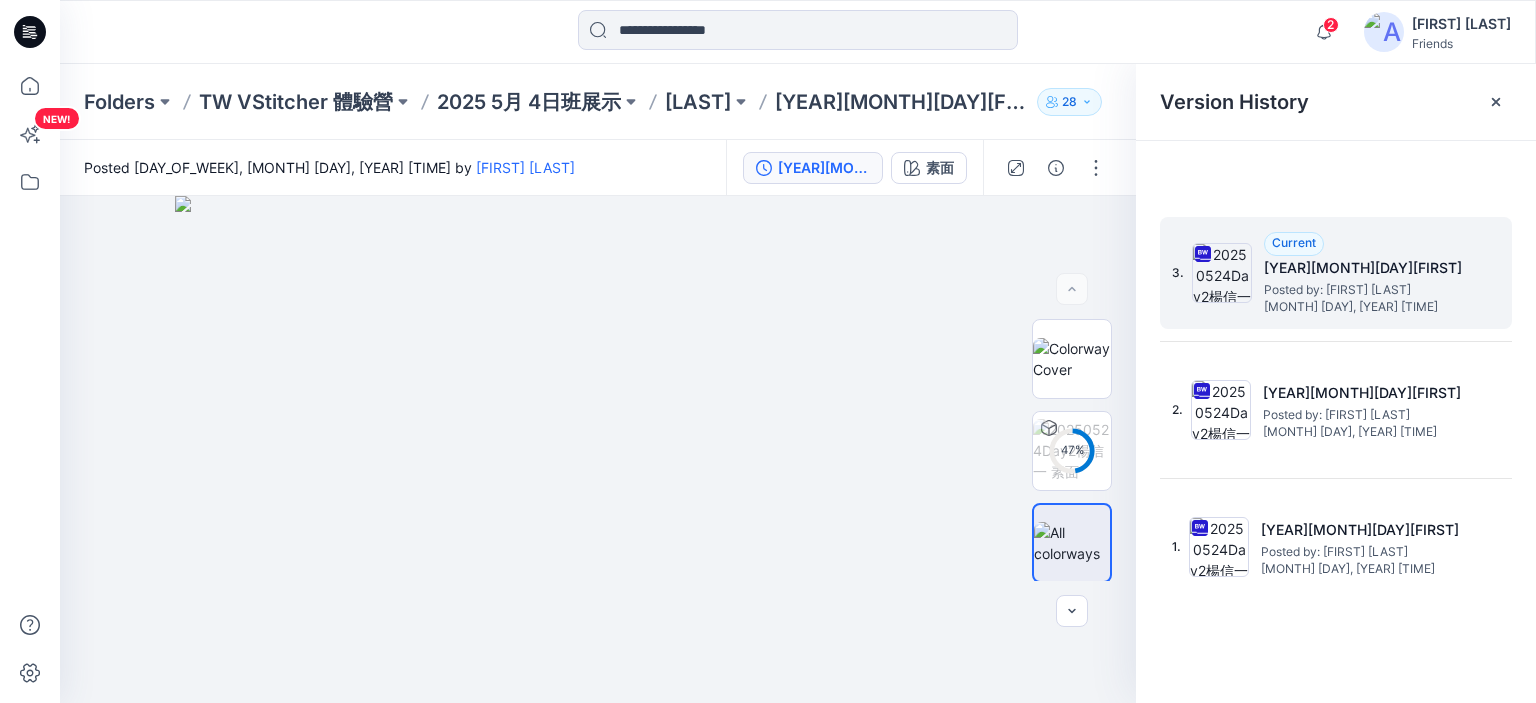 click at bounding box center (1222, 273) 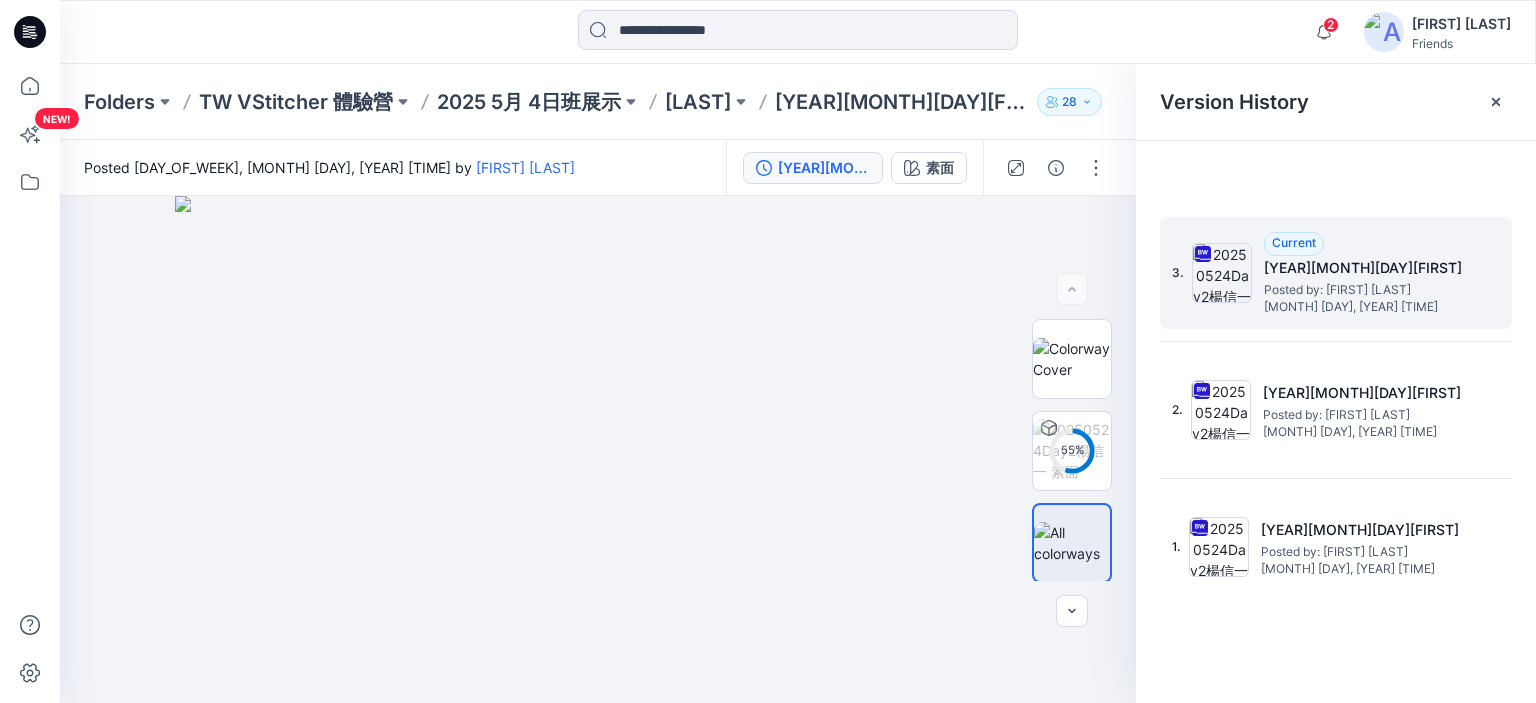 click at bounding box center [1222, 273] 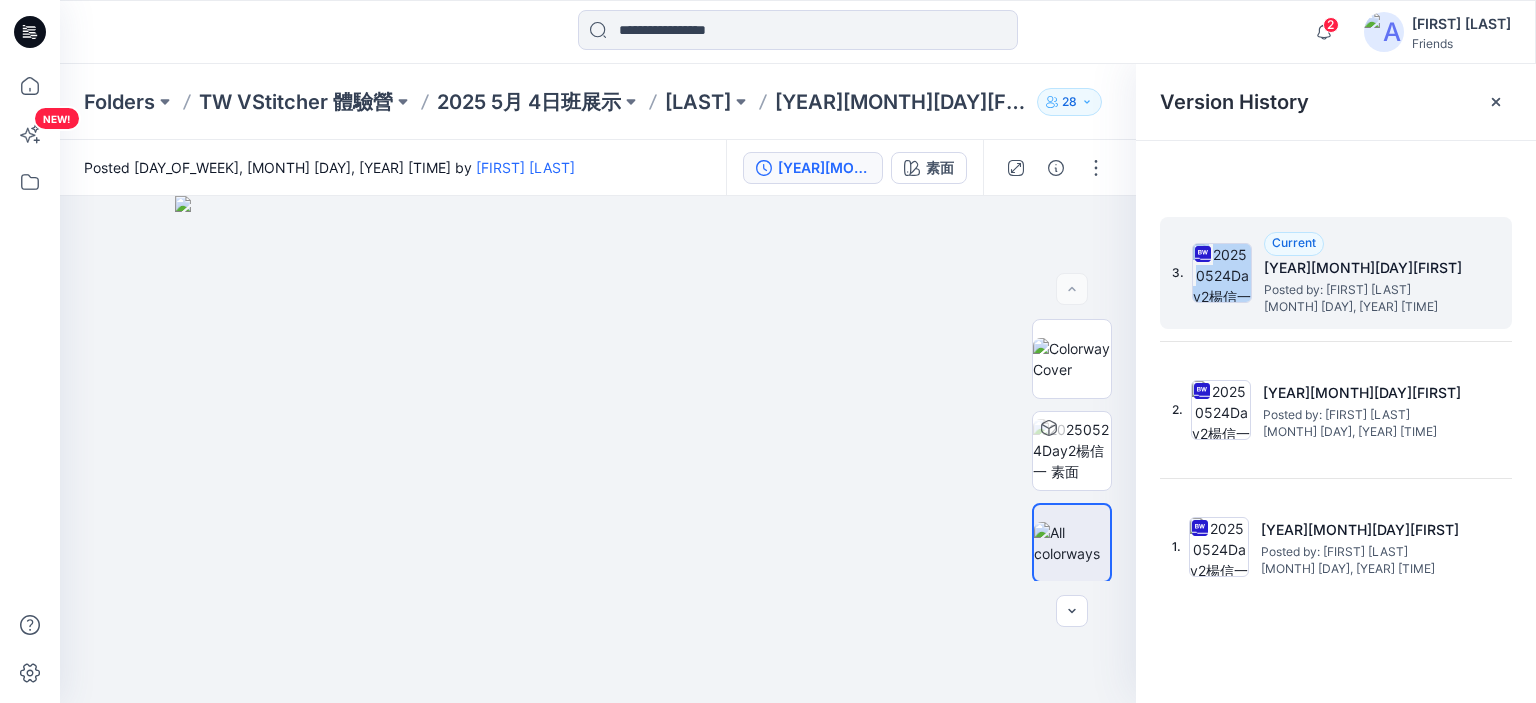 drag, startPoint x: 1229, startPoint y: 270, endPoint x: 1208, endPoint y: 262, distance: 22.472204 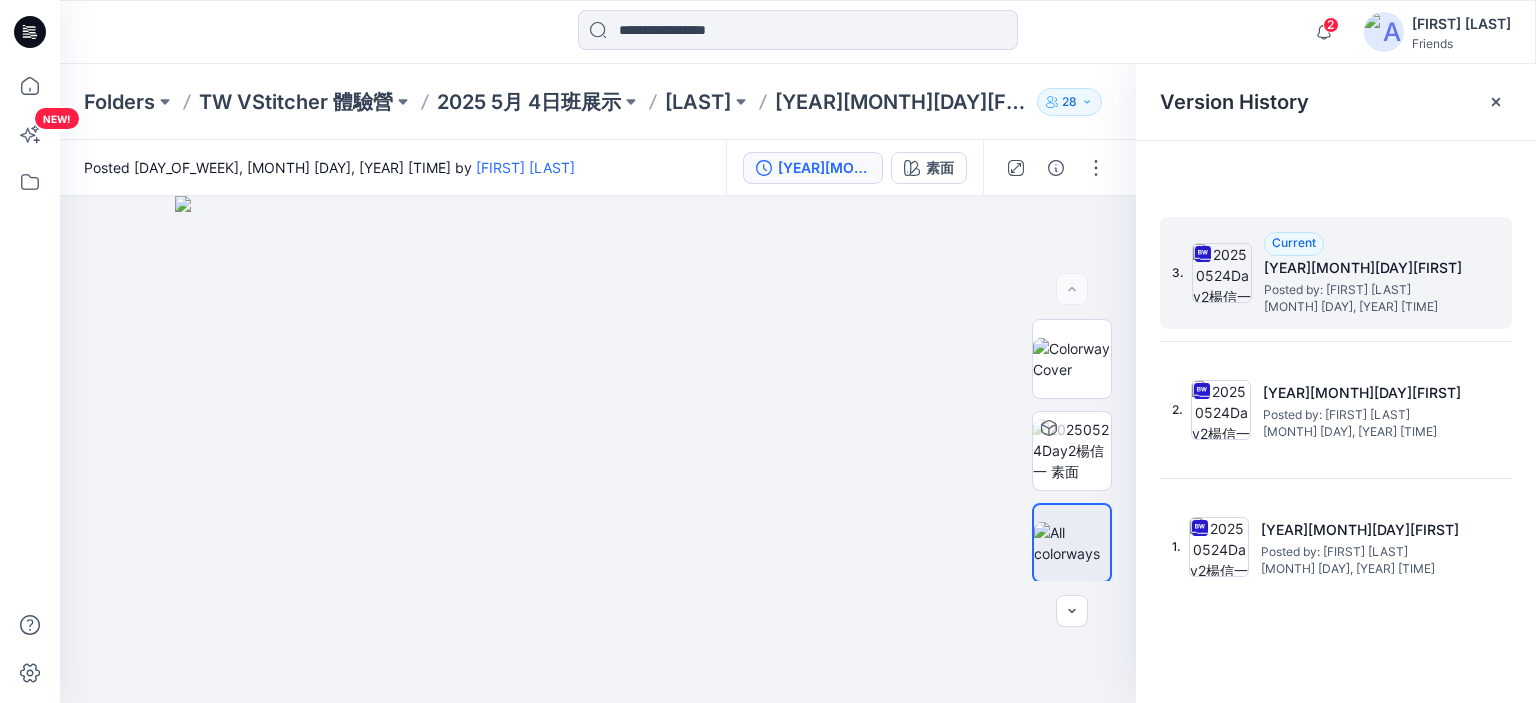 click on "[YEAR][MONTH][DAY][FIRST]" at bounding box center (1364, 268) 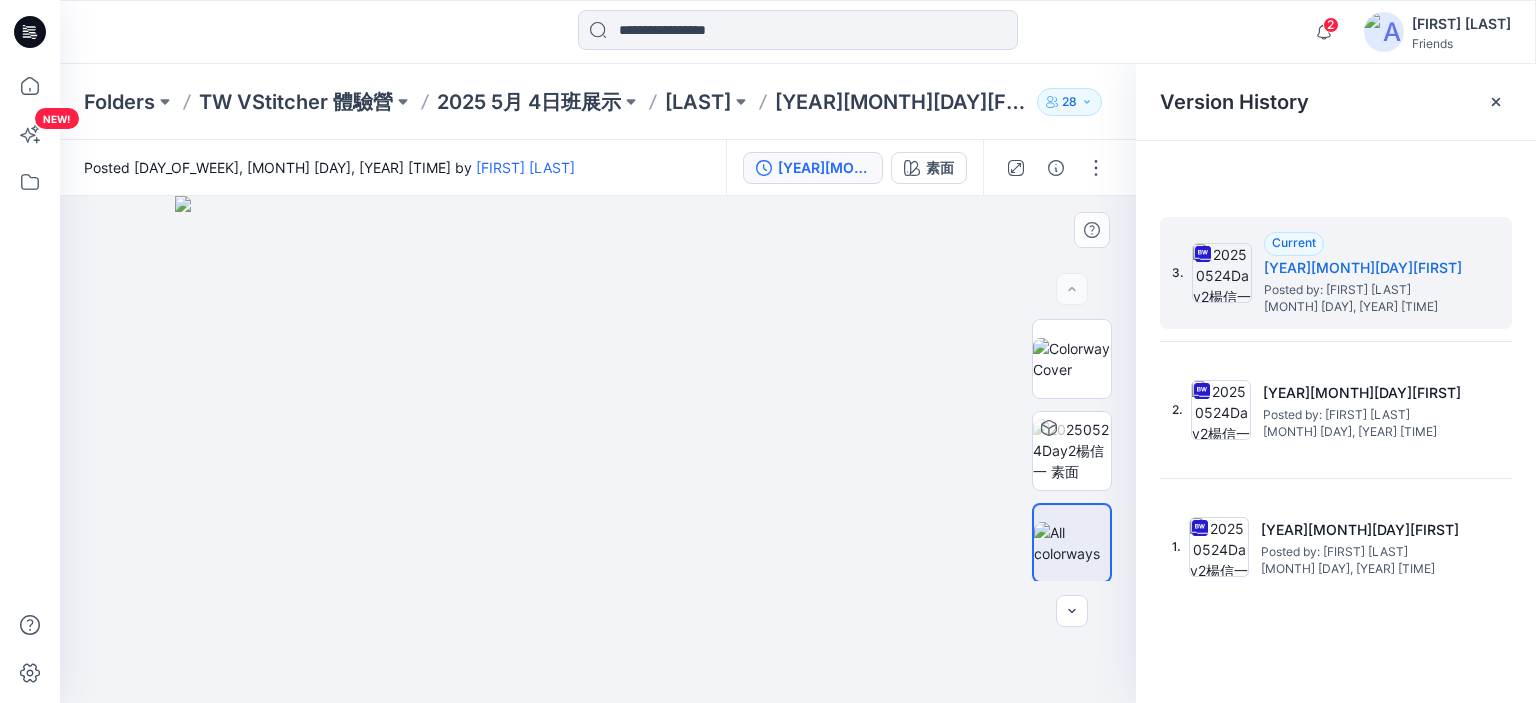 click at bounding box center (597, 449) 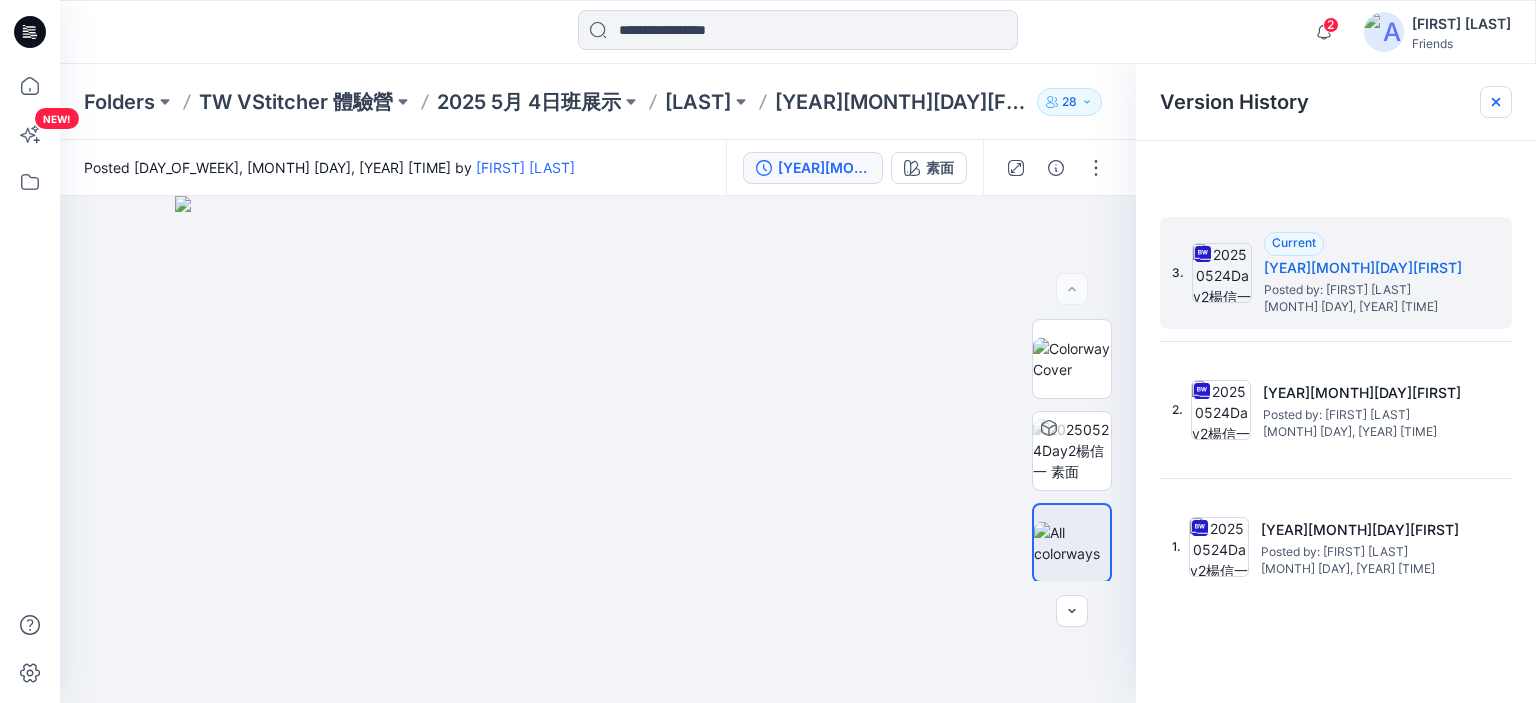 click at bounding box center [1496, 102] 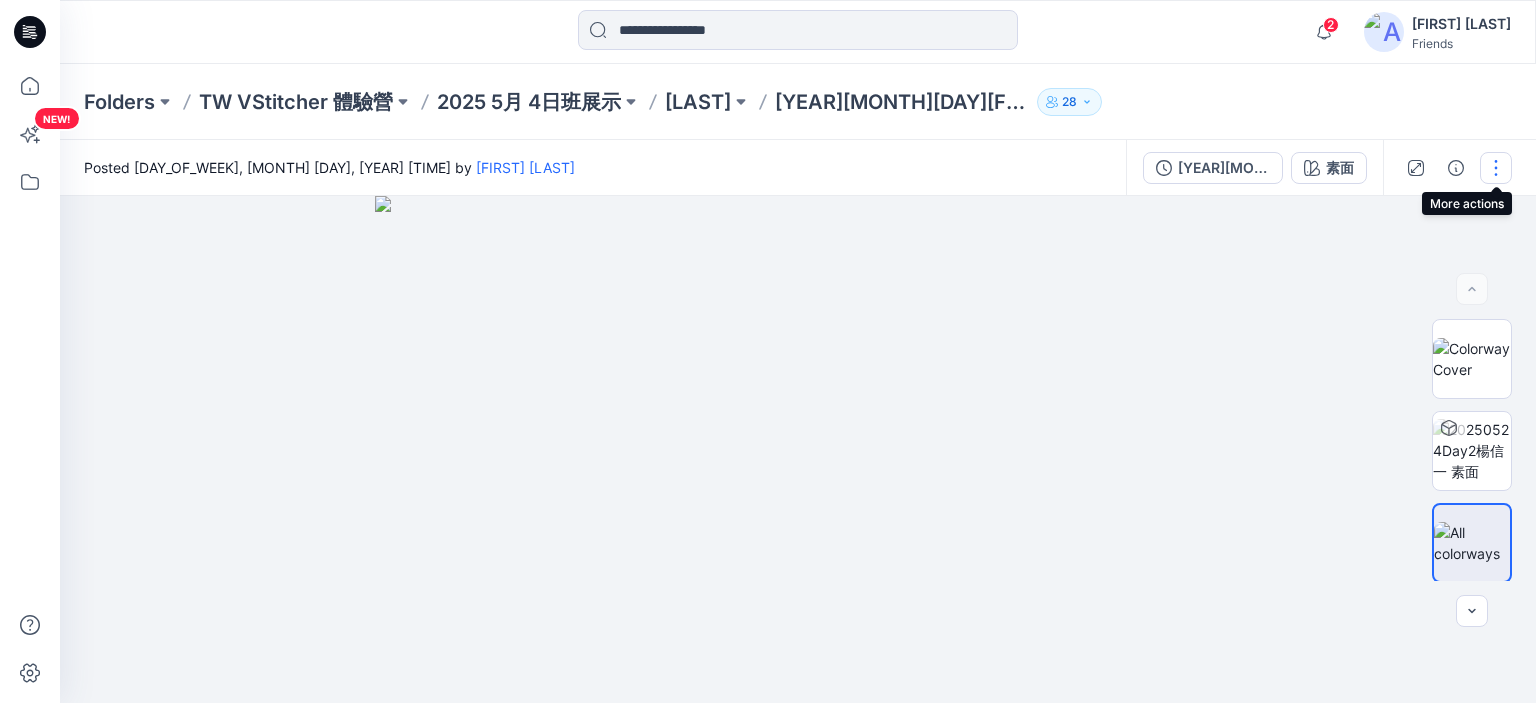 click at bounding box center (1496, 168) 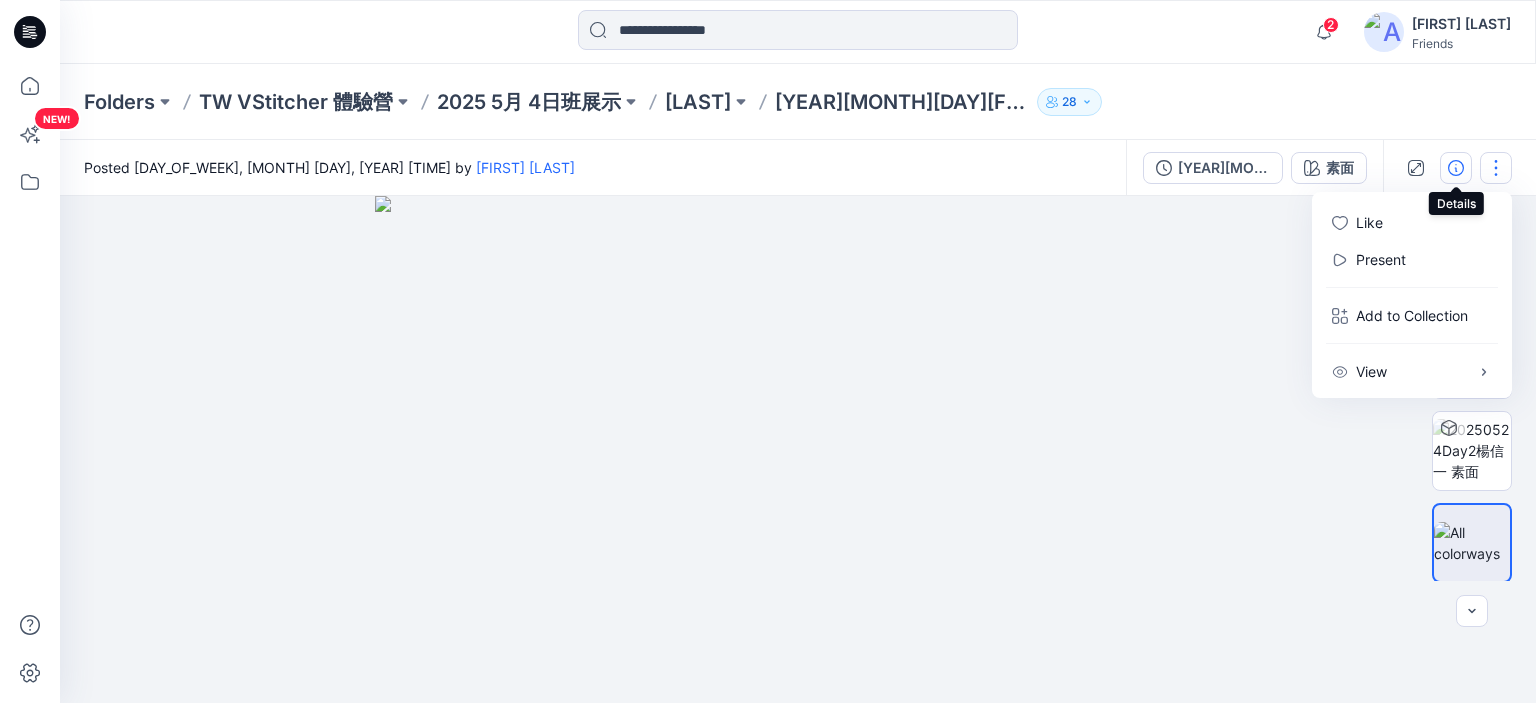 click 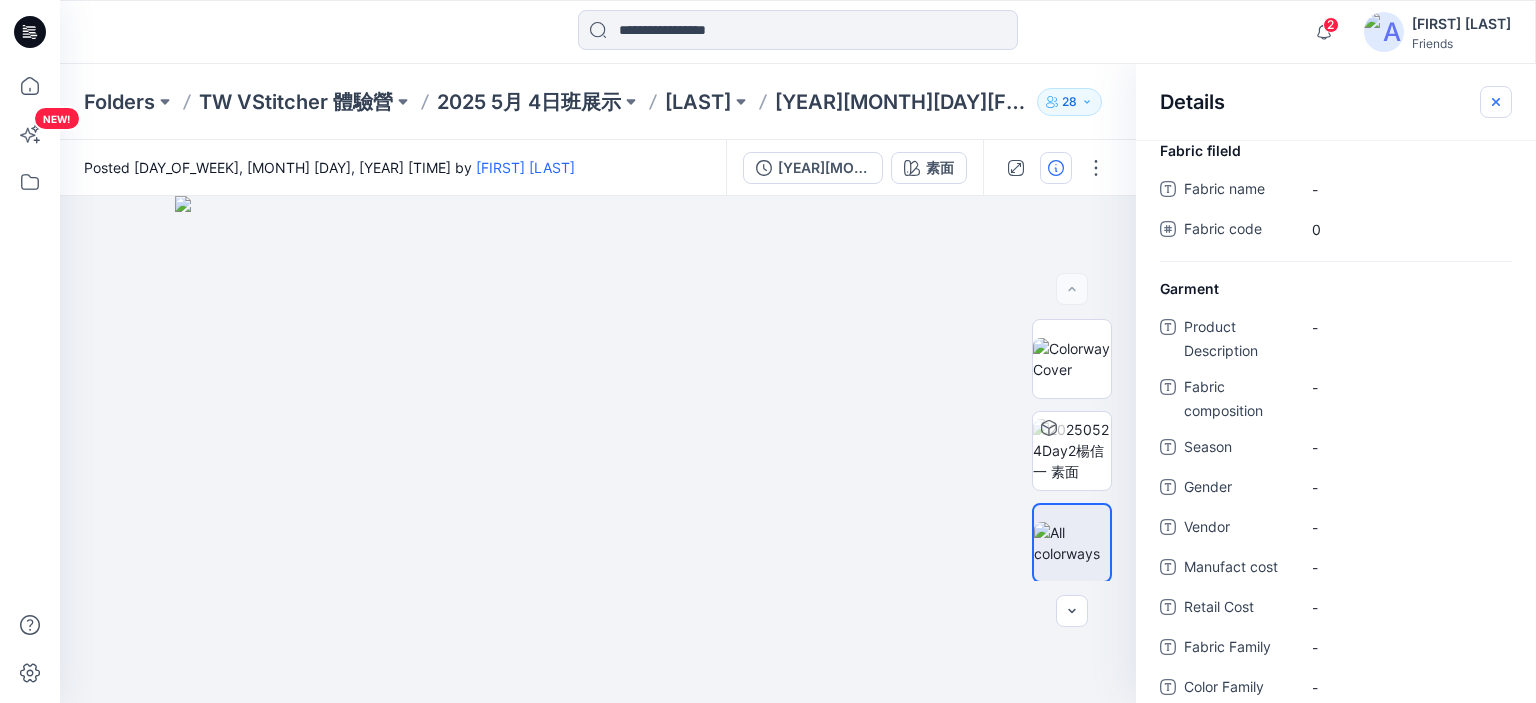 click at bounding box center [1496, 102] 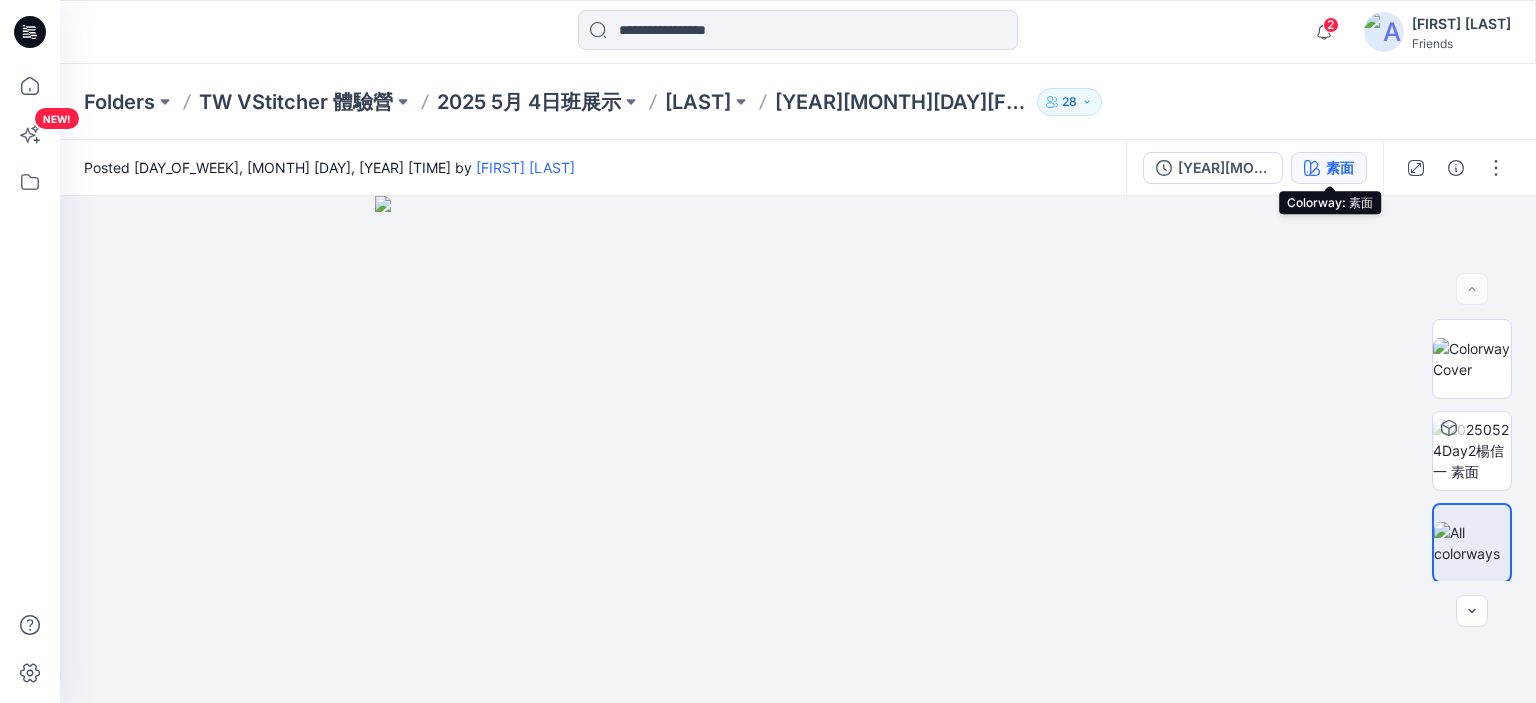 click on "素面" at bounding box center [1329, 168] 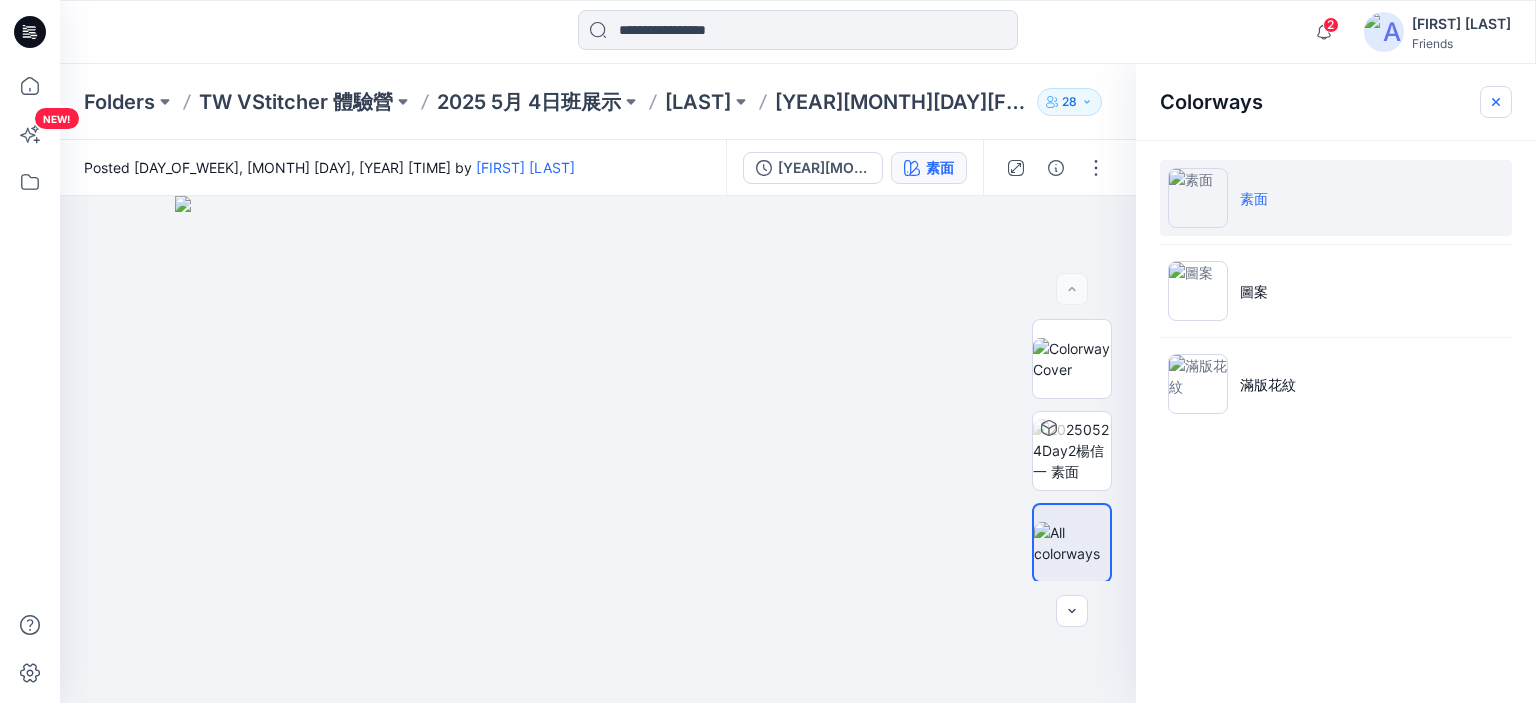 click 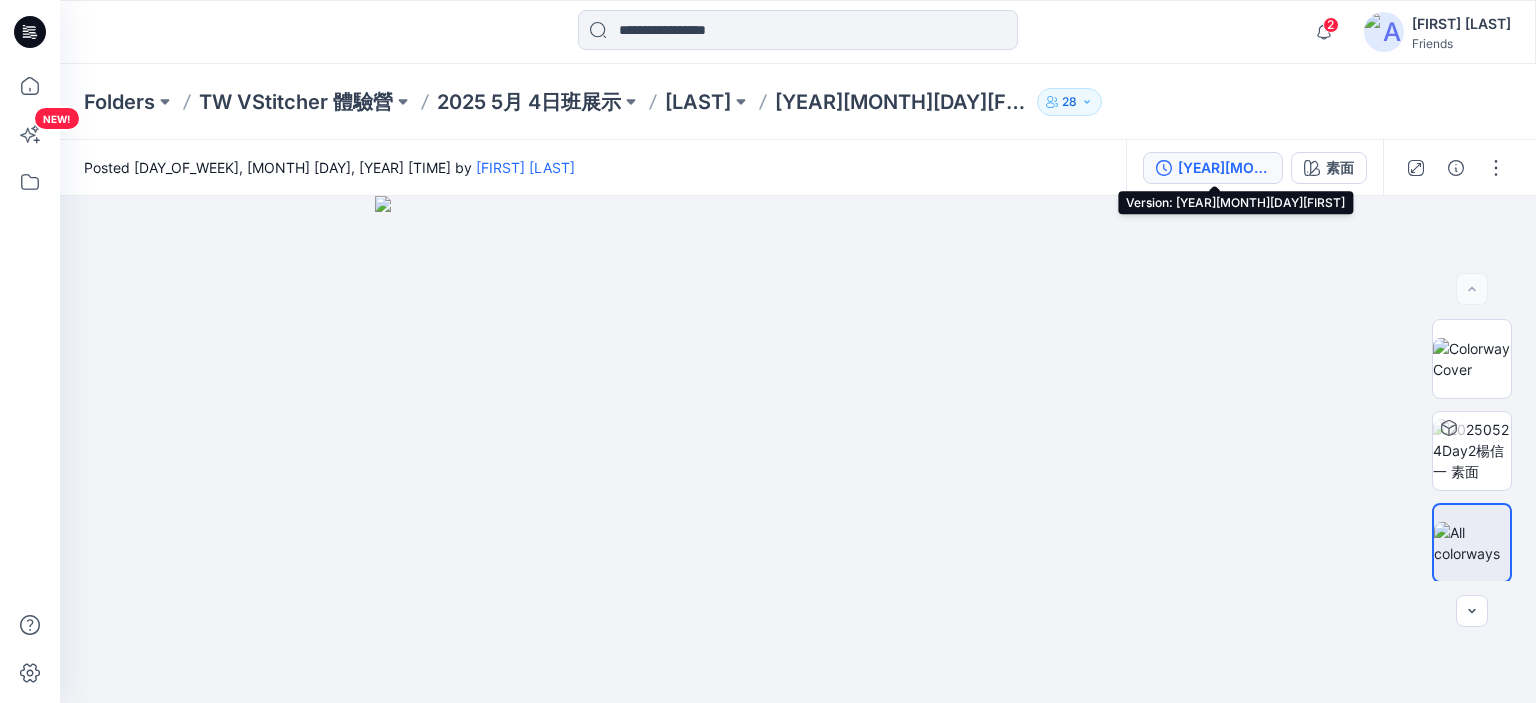 click on "[YEAR][MONTH][DAY][FIRST]" at bounding box center (1224, 168) 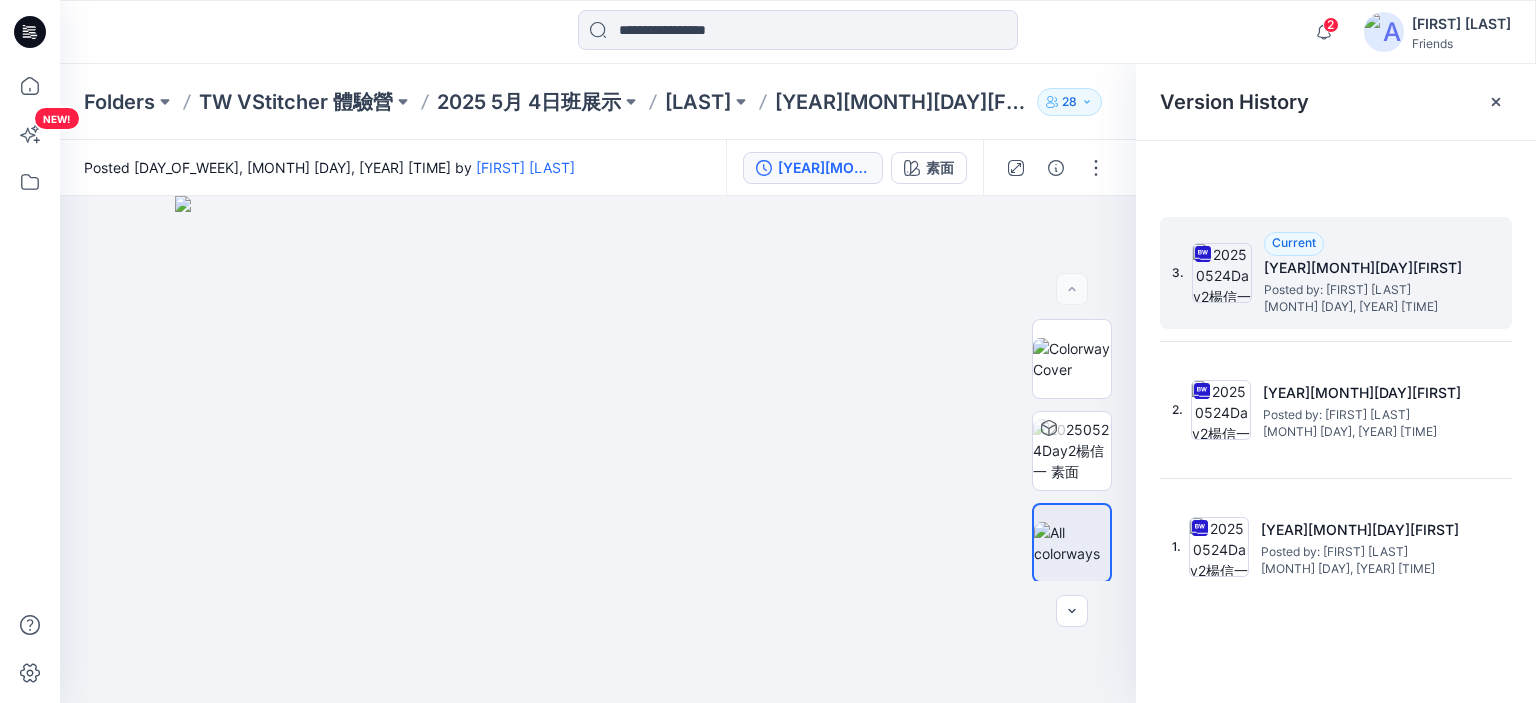 click at bounding box center (1222, 273) 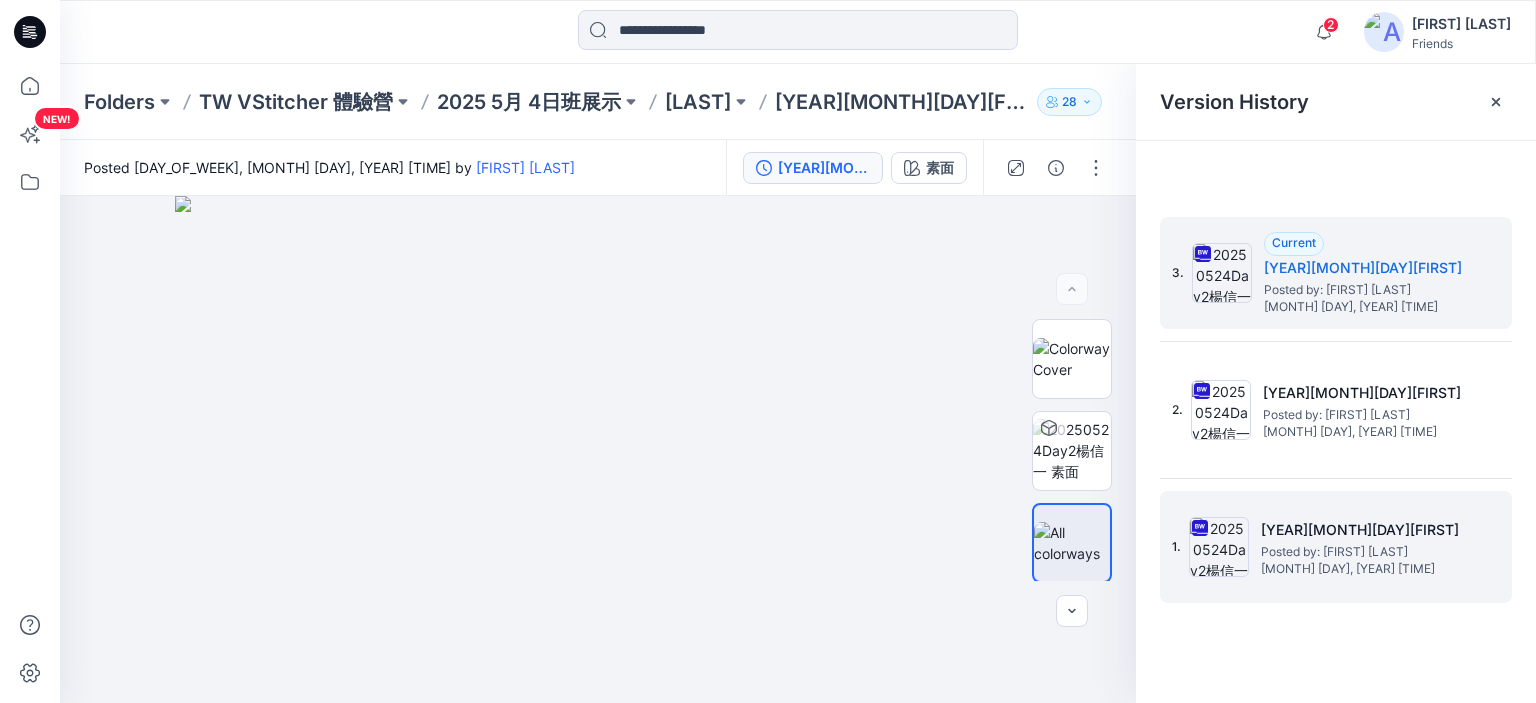 click at bounding box center (1219, 547) 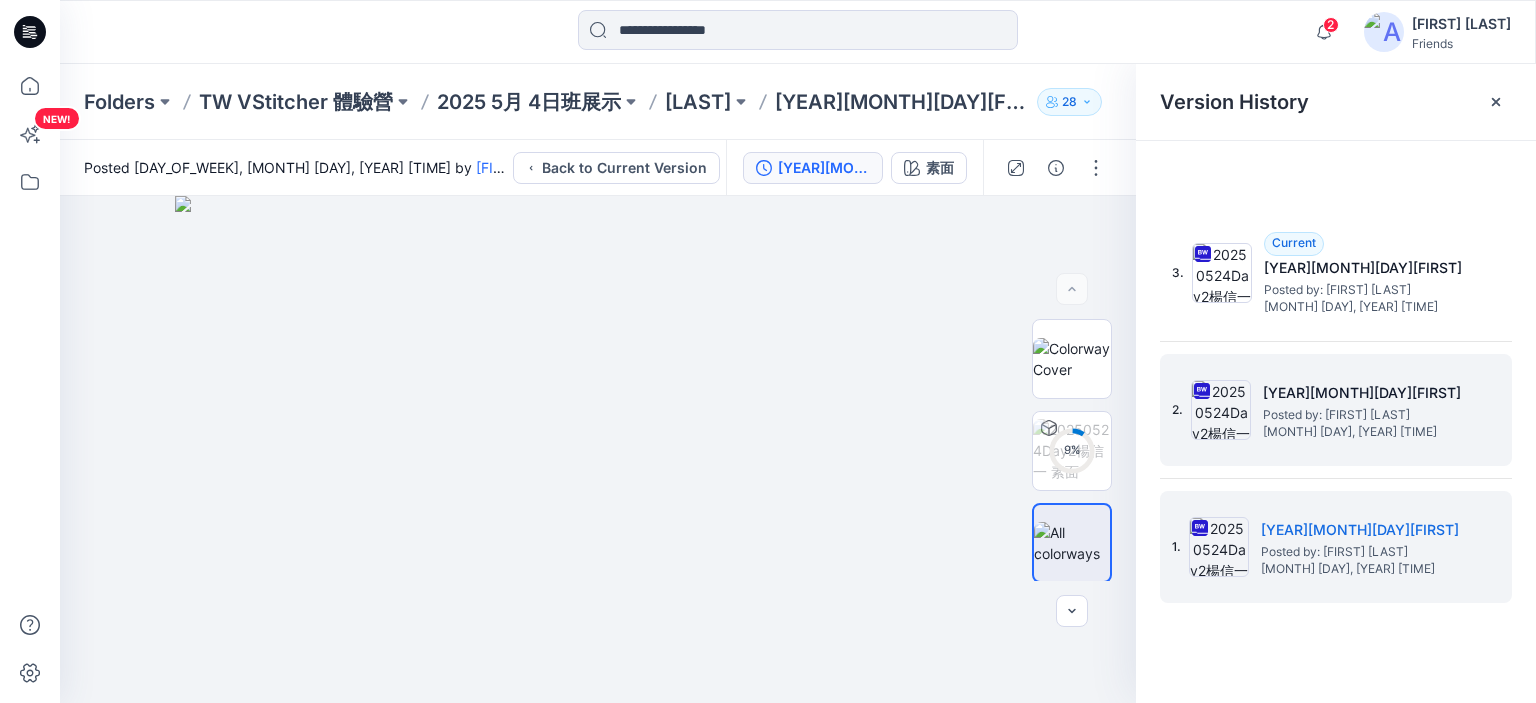 click on "2.   [YEAR][MONTH][DAY][FIRST] Posted by: [FIRST] [LAST] [MONTH] [DAY], [YEAR] [TIME]" at bounding box center (1322, 410) 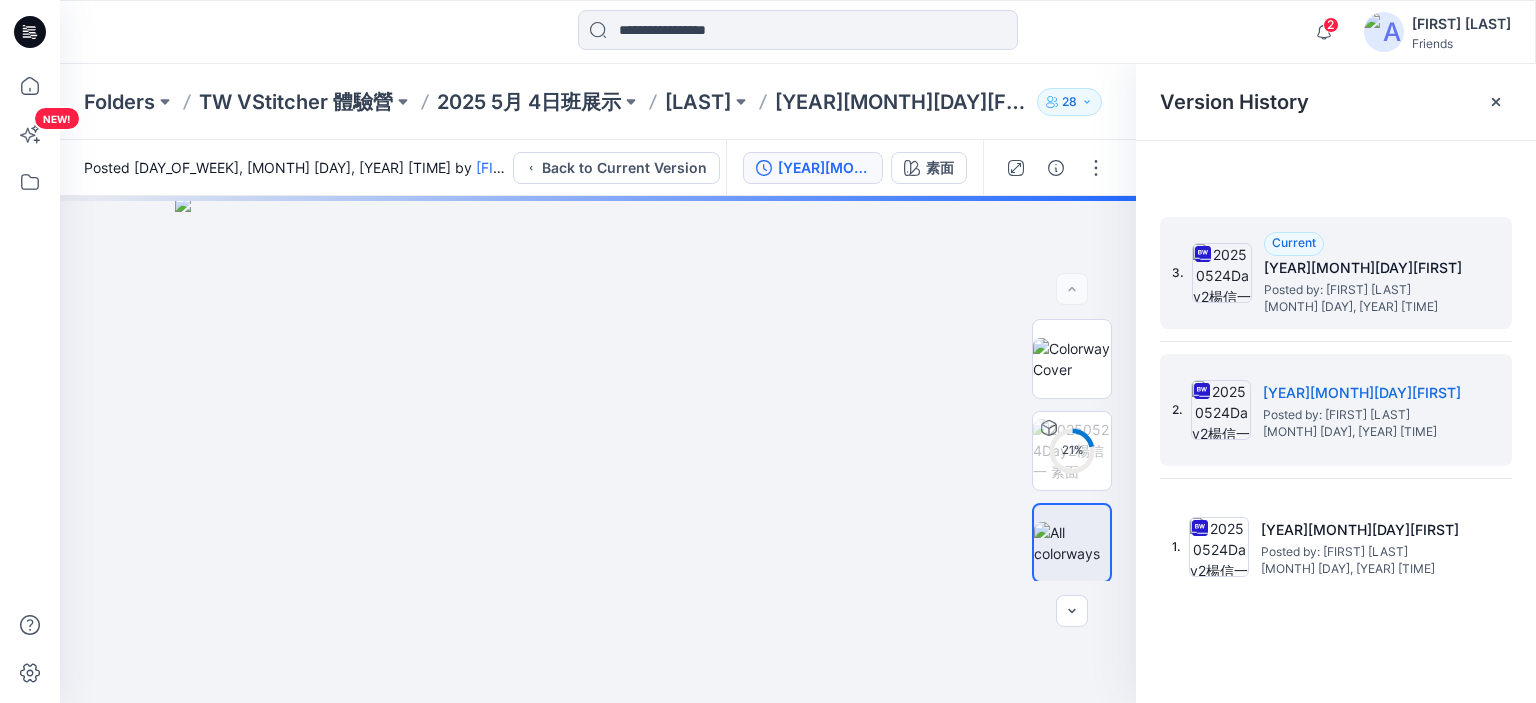 click at bounding box center [1222, 273] 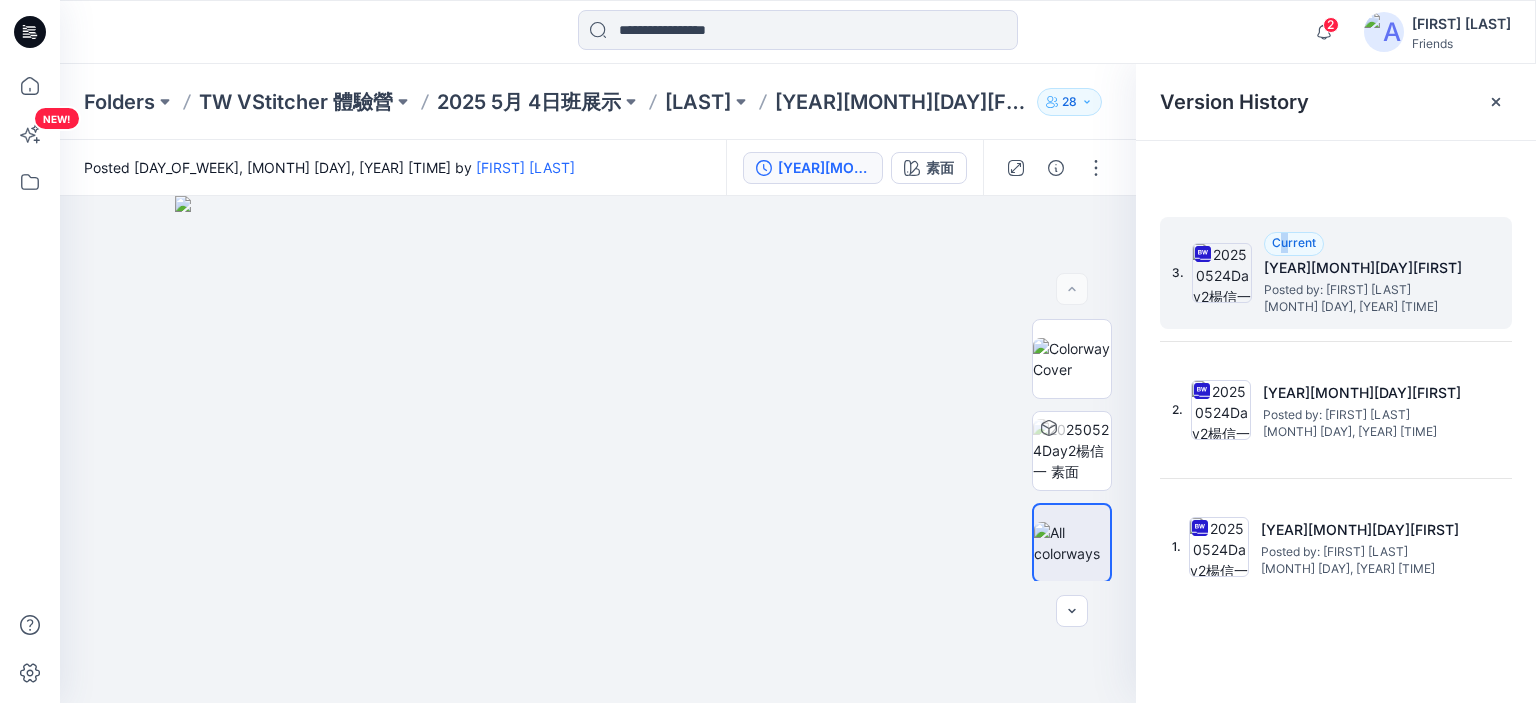 click on "Current" at bounding box center (1294, 242) 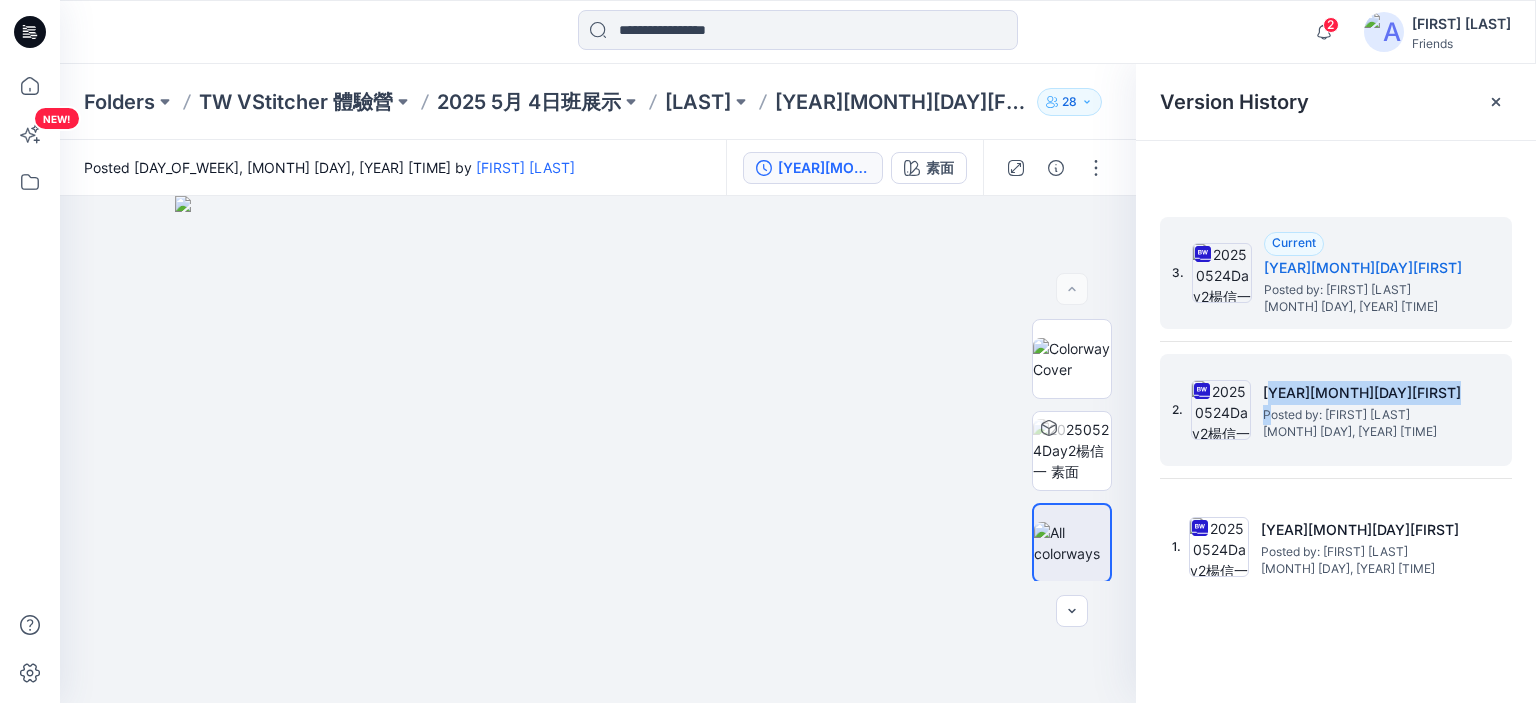 click on "[YEAR][MONTH][DAY][FIRST] Posted by: [FIRST] [LAST] [MONTH] [DAY], [YEAR] [TIME]" at bounding box center [1363, 410] 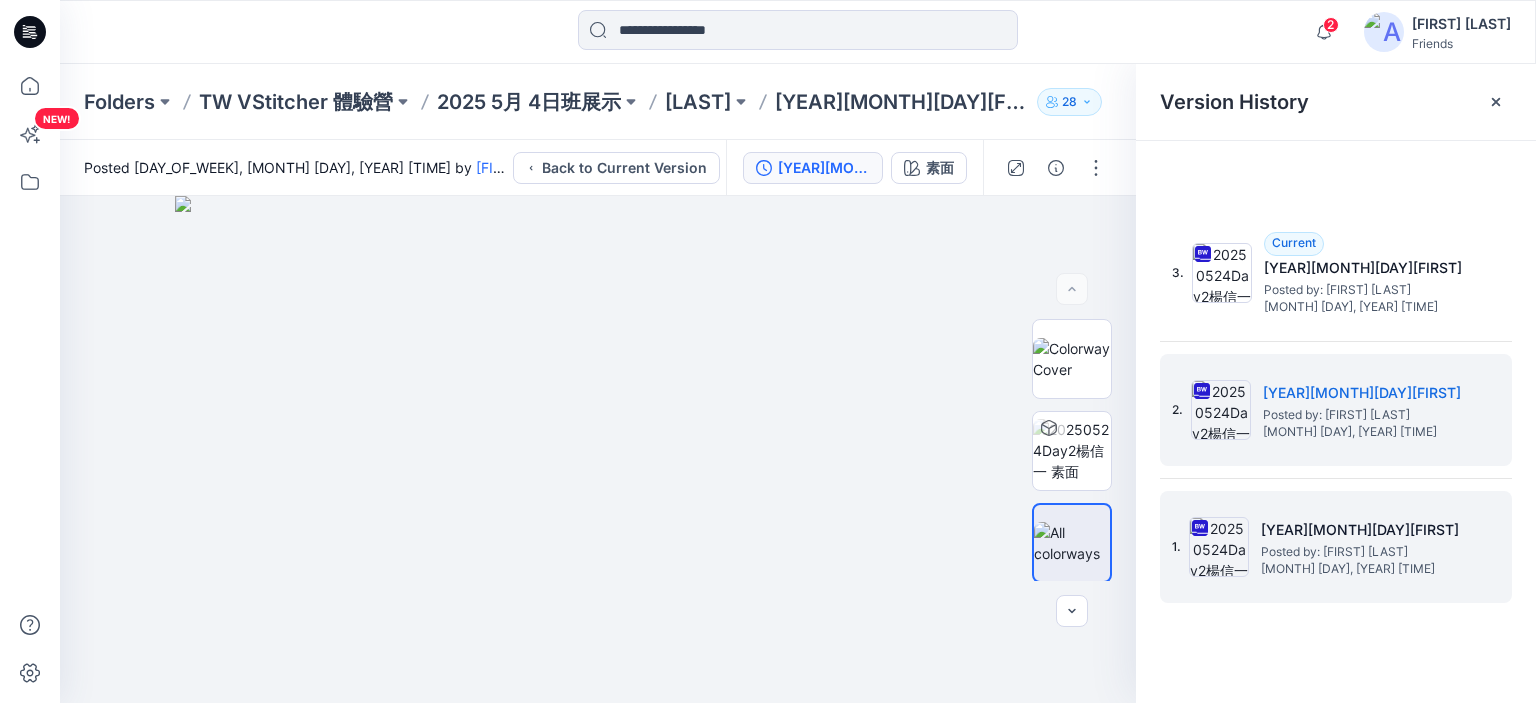 click on "1.   [YEAR][MONTH][DAY][FIRST] Posted by: [FIRST] [LAST] [MONTH] [DAY], [YEAR] [TIME]" at bounding box center (1322, 547) 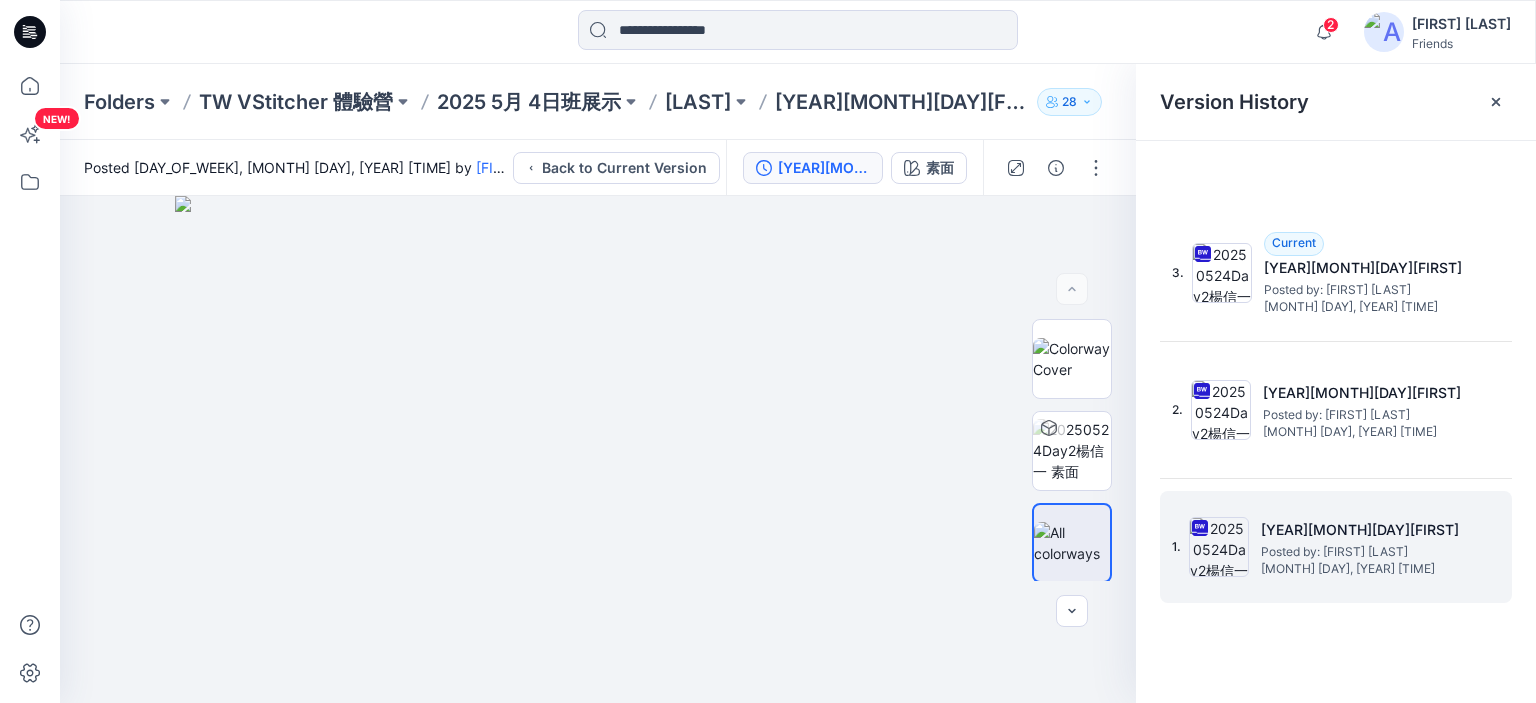 click at bounding box center (1219, 547) 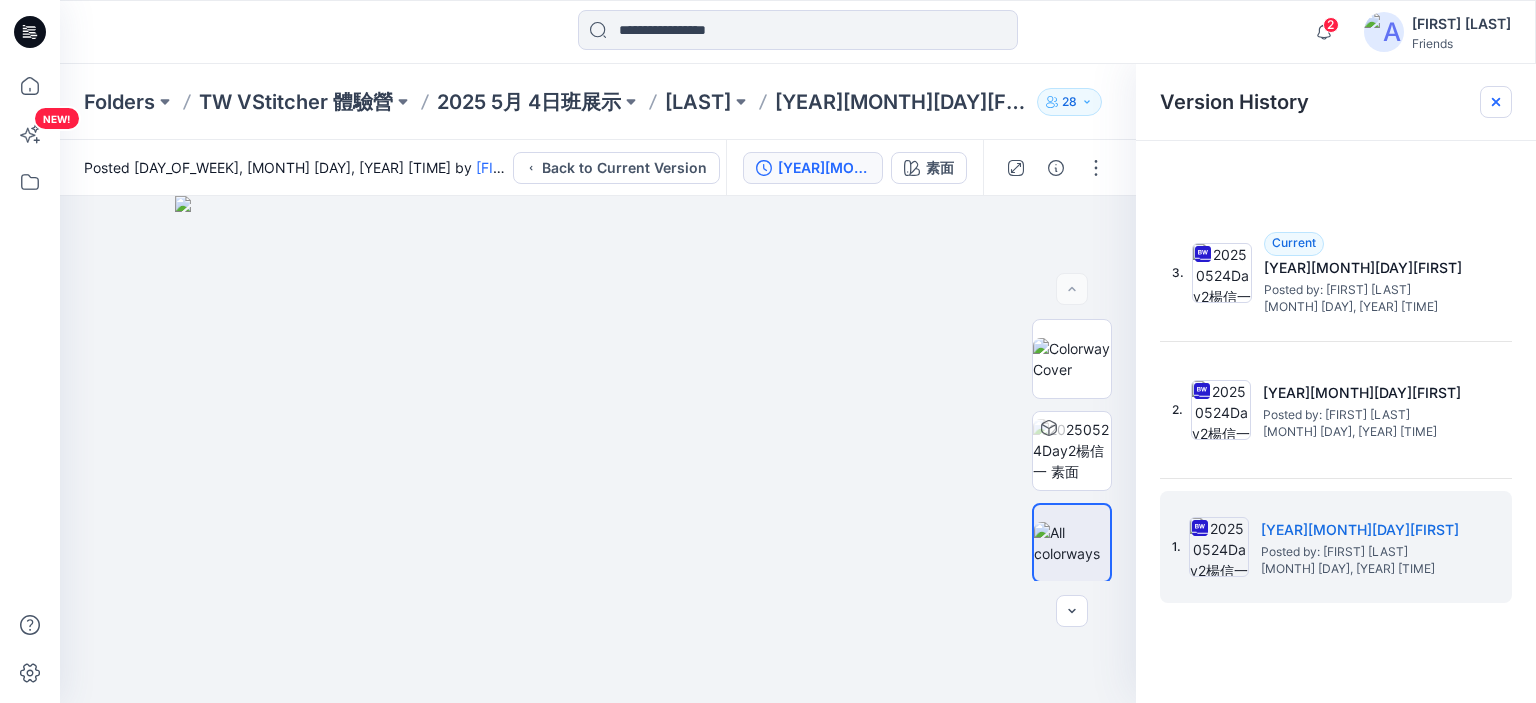 click 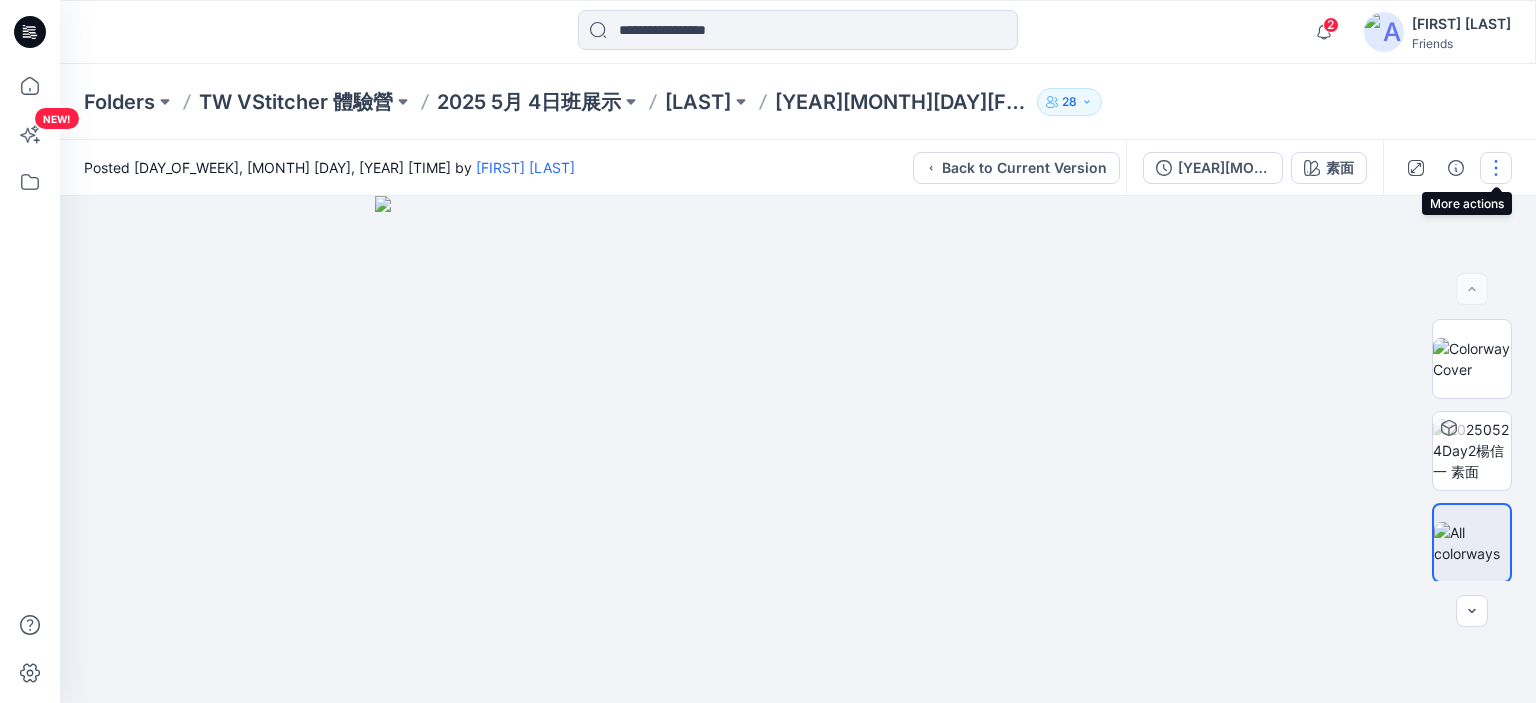 click at bounding box center [1496, 168] 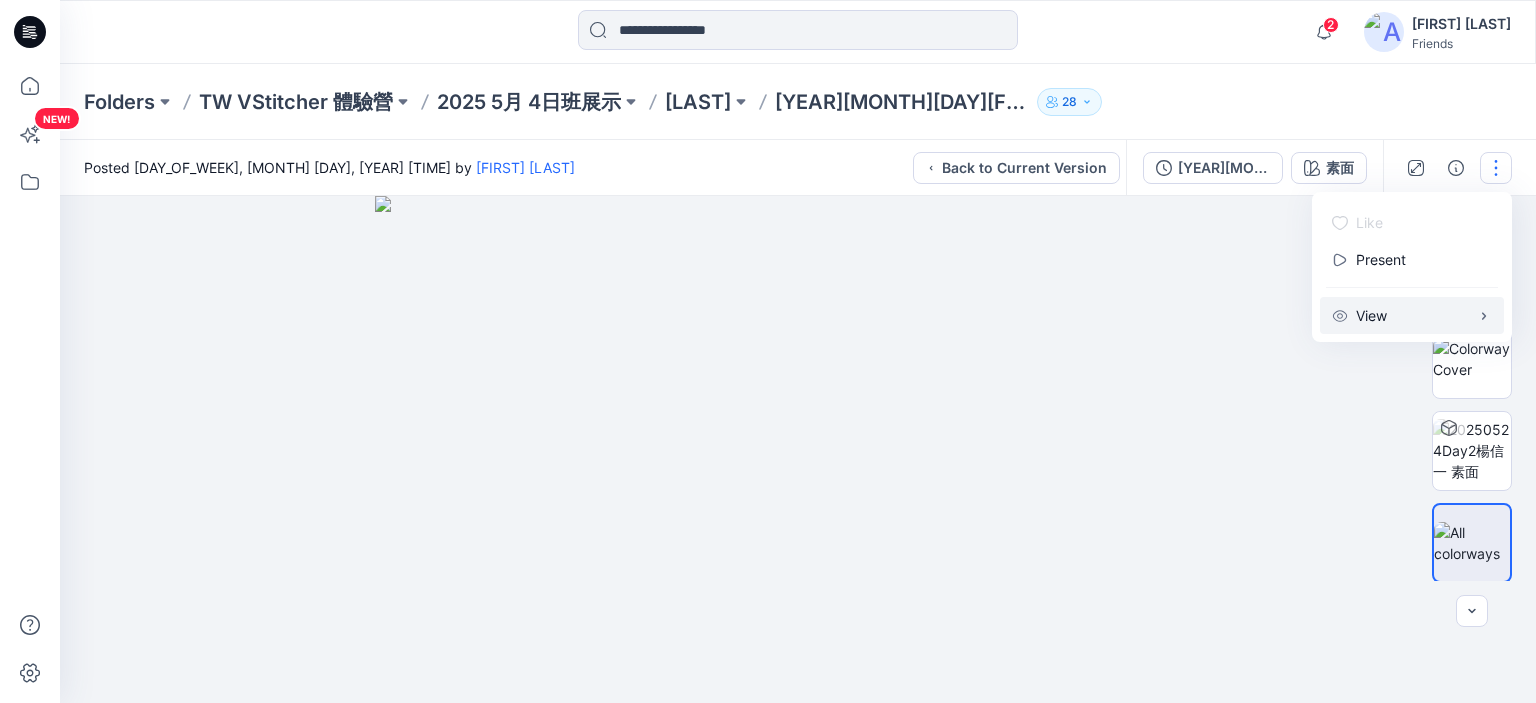 click on "View" at bounding box center (1412, 315) 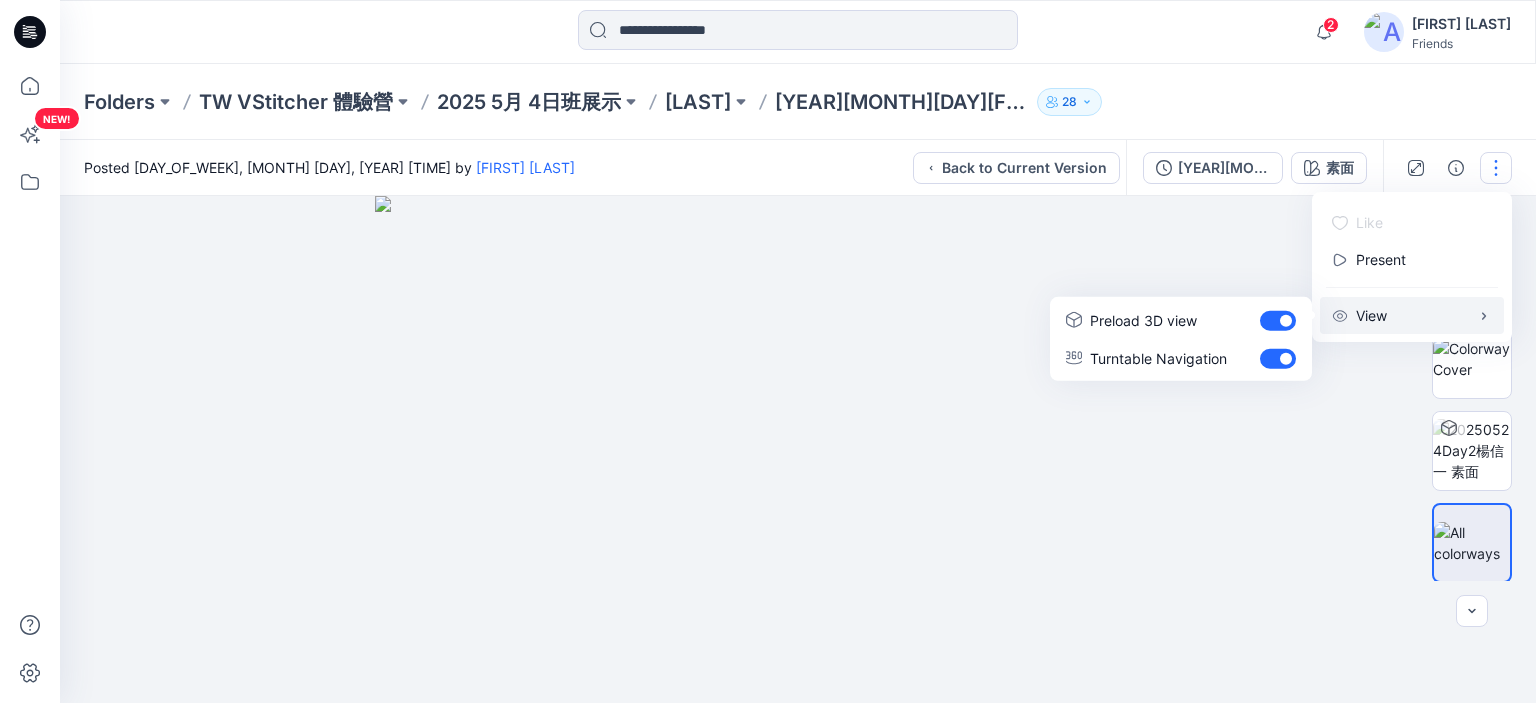 click at bounding box center (798, 449) 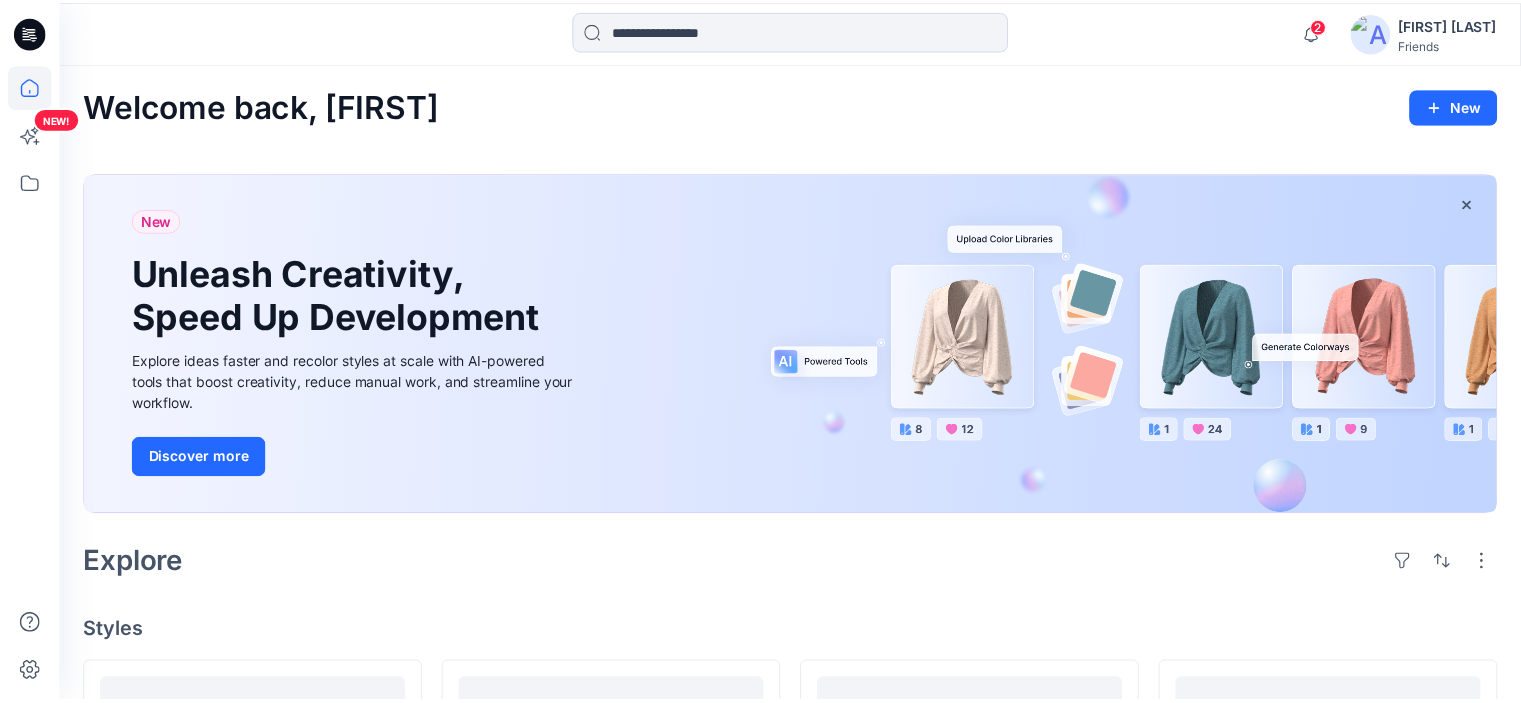 scroll, scrollTop: 5967, scrollLeft: 0, axis: vertical 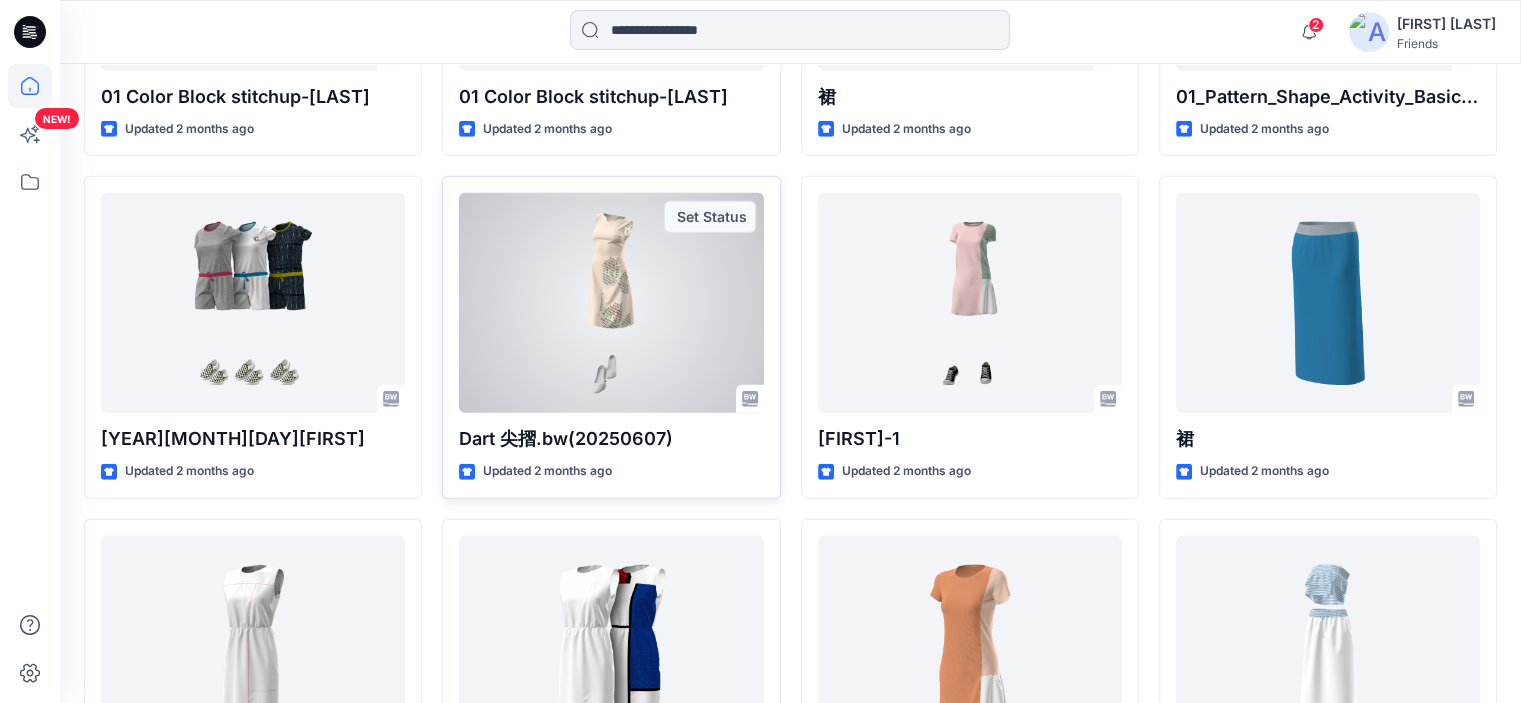 click at bounding box center (611, 303) 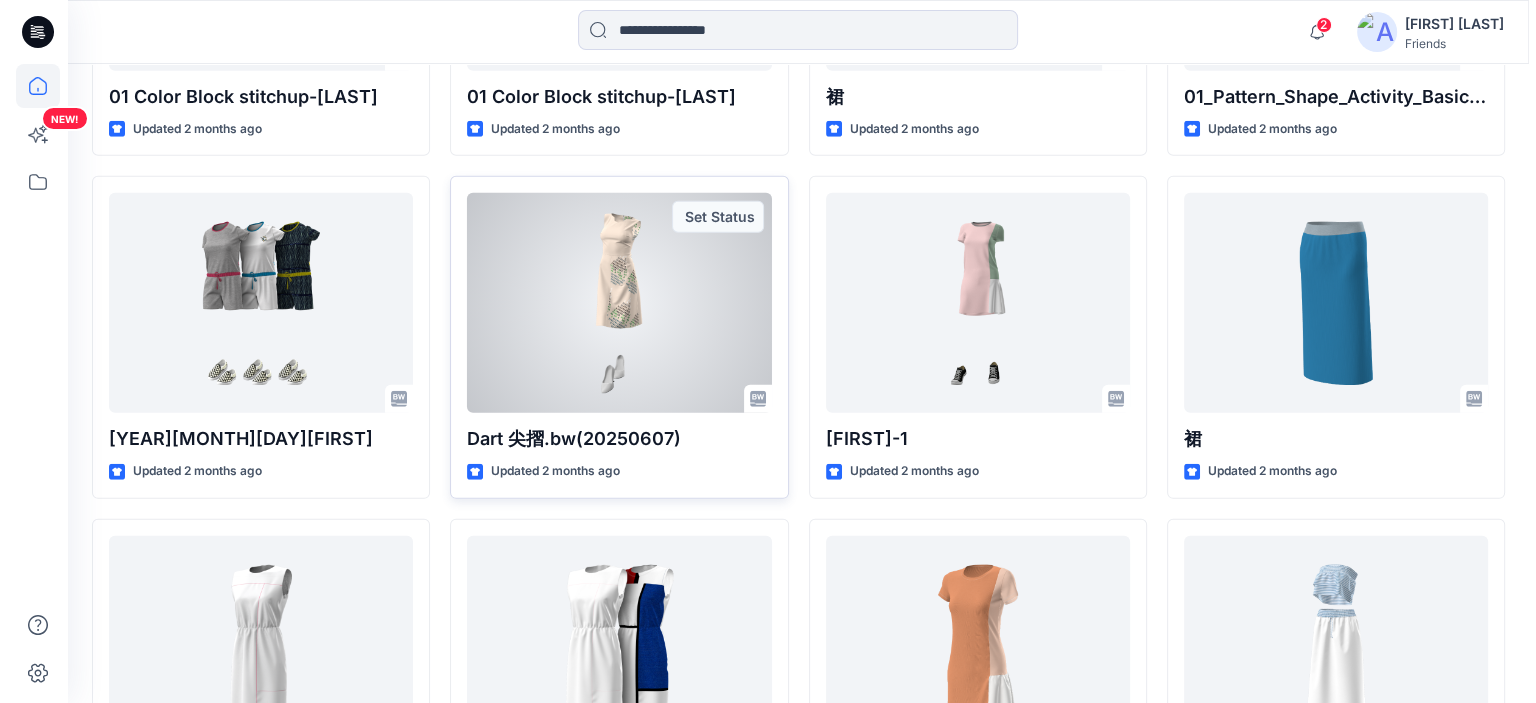 scroll, scrollTop: 0, scrollLeft: 0, axis: both 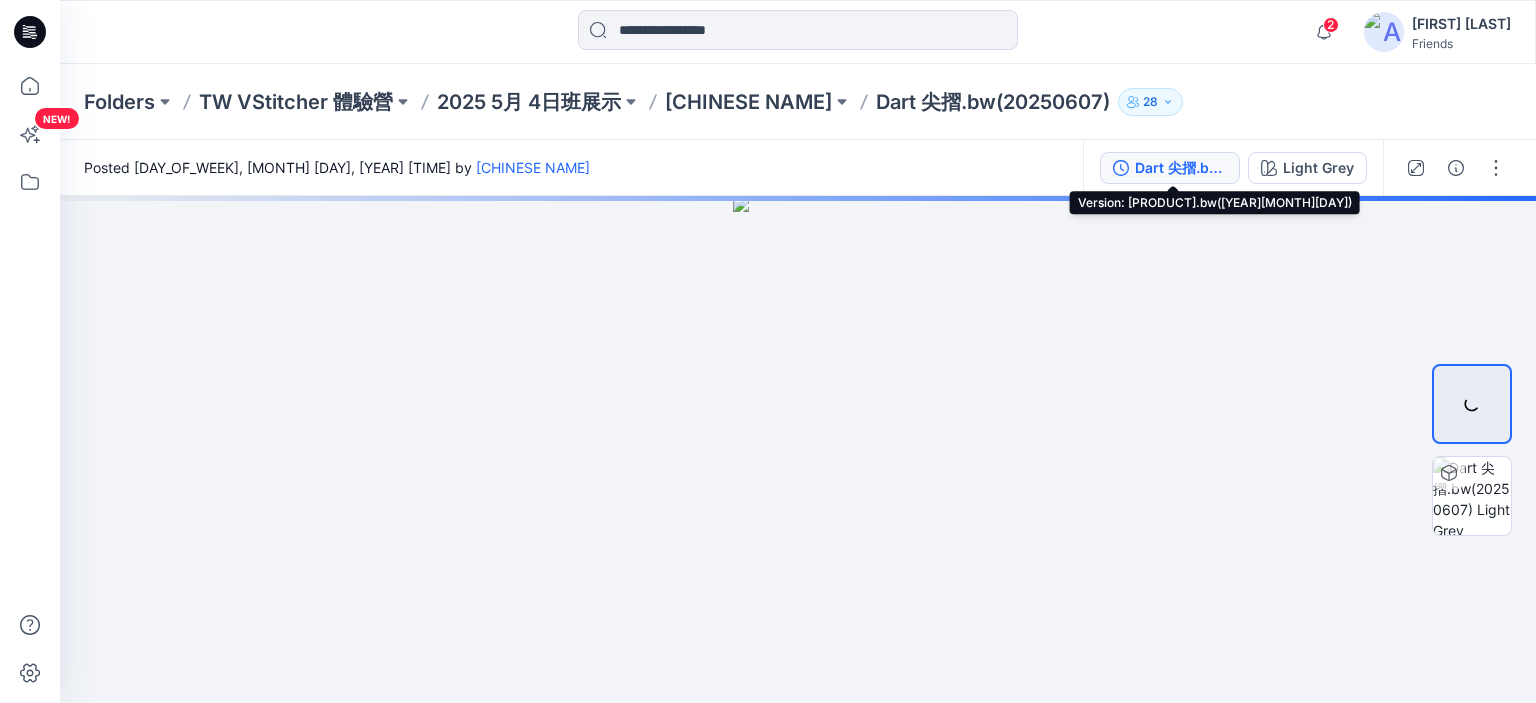 click on "Dart 尖摺.bw(20250607)" at bounding box center [1181, 168] 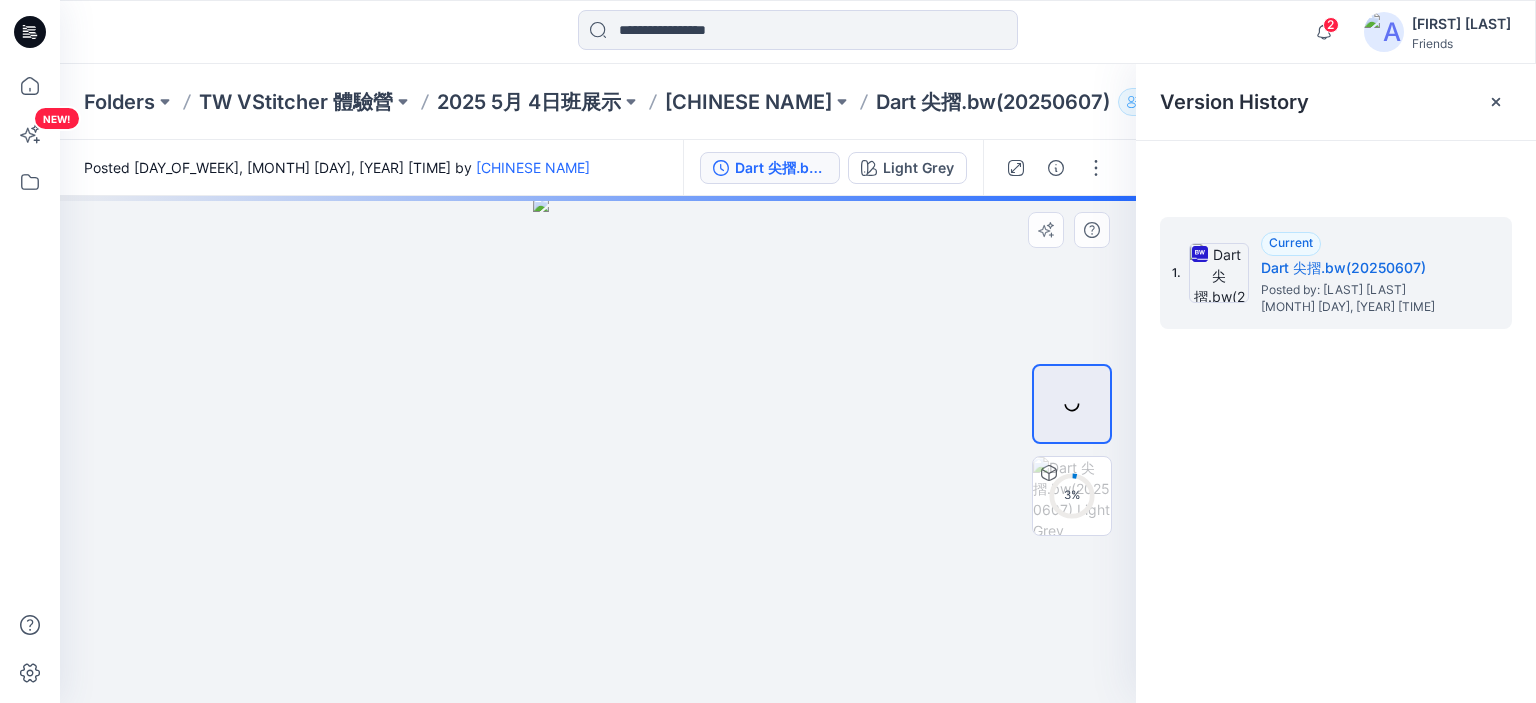 drag, startPoint x: 1233, startPoint y: 285, endPoint x: 878, endPoint y: 301, distance: 355.36038 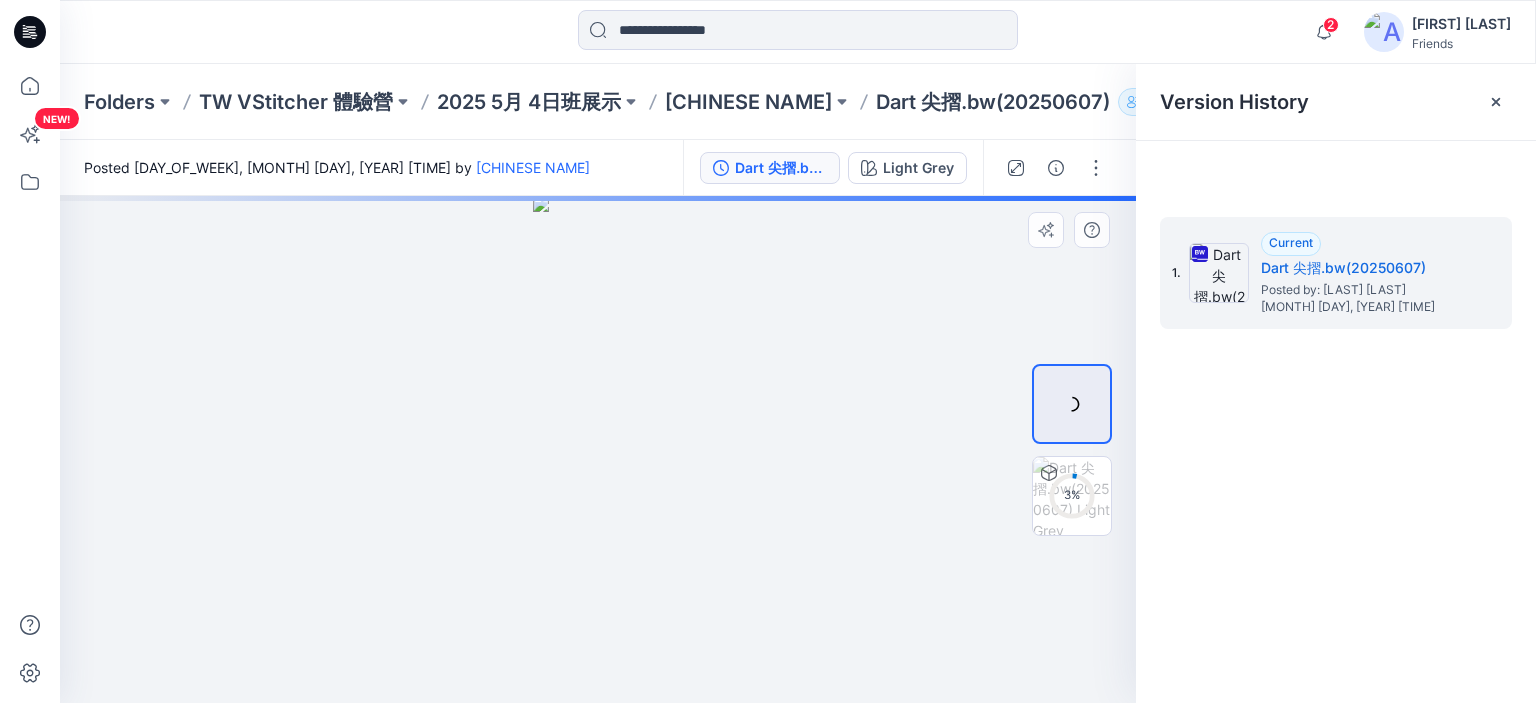 click at bounding box center (598, 449) 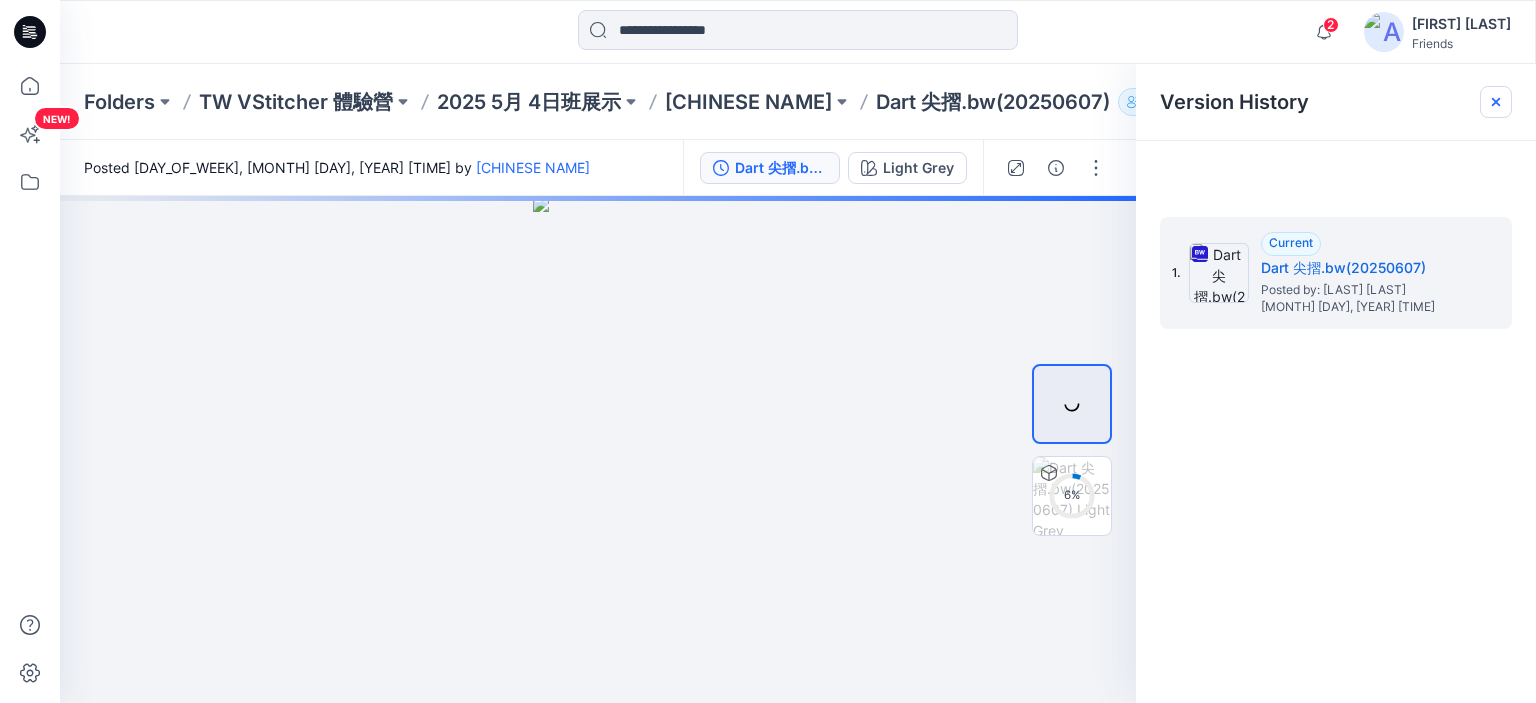 click 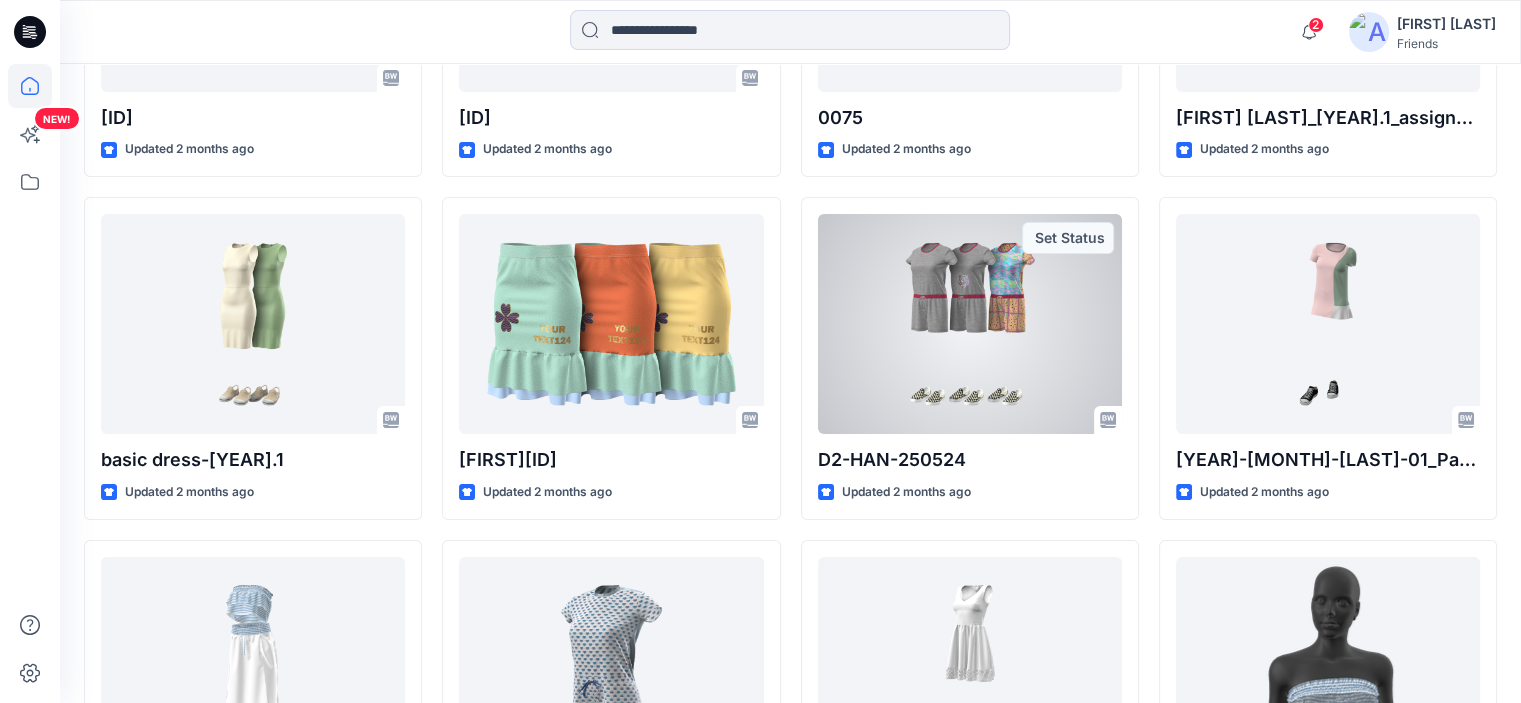 scroll, scrollTop: 7693, scrollLeft: 0, axis: vertical 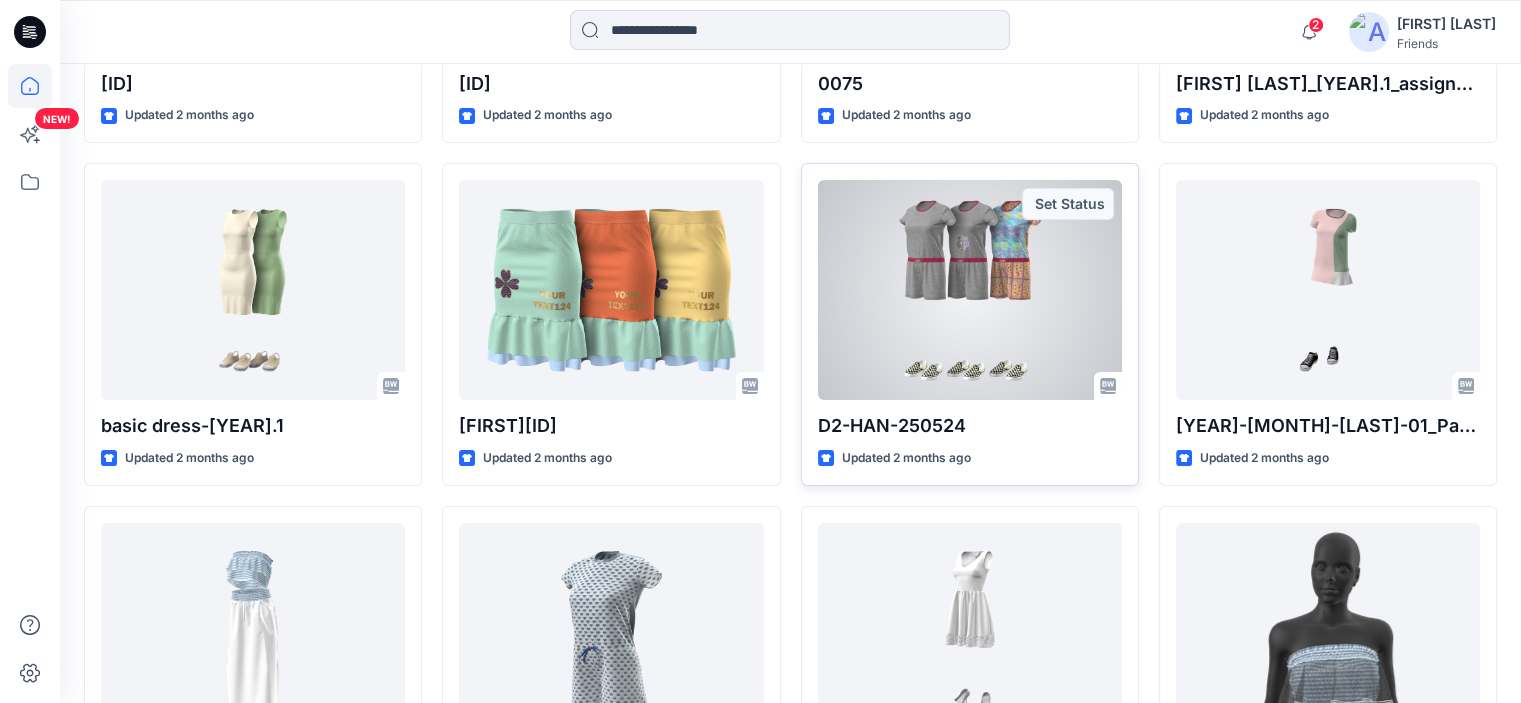 click at bounding box center (970, 290) 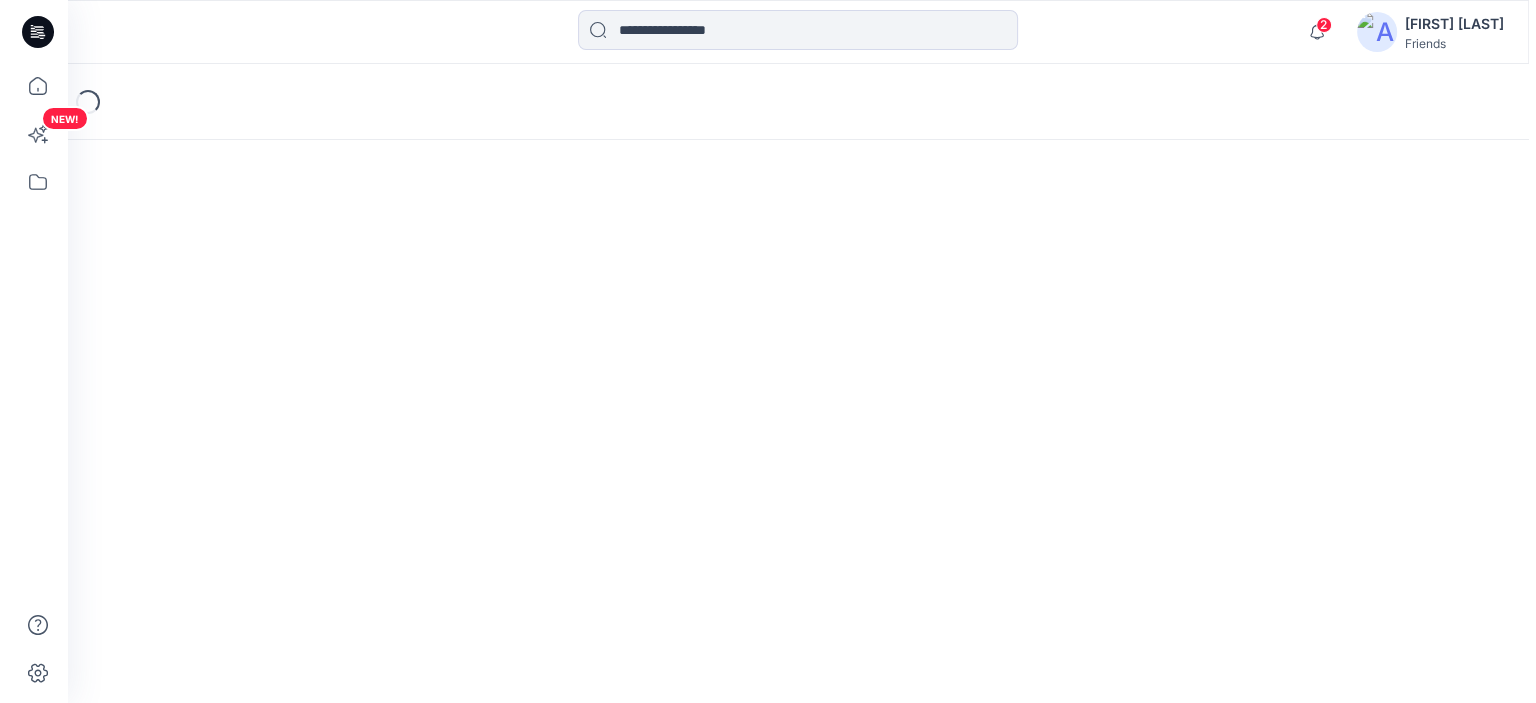 scroll, scrollTop: 0, scrollLeft: 0, axis: both 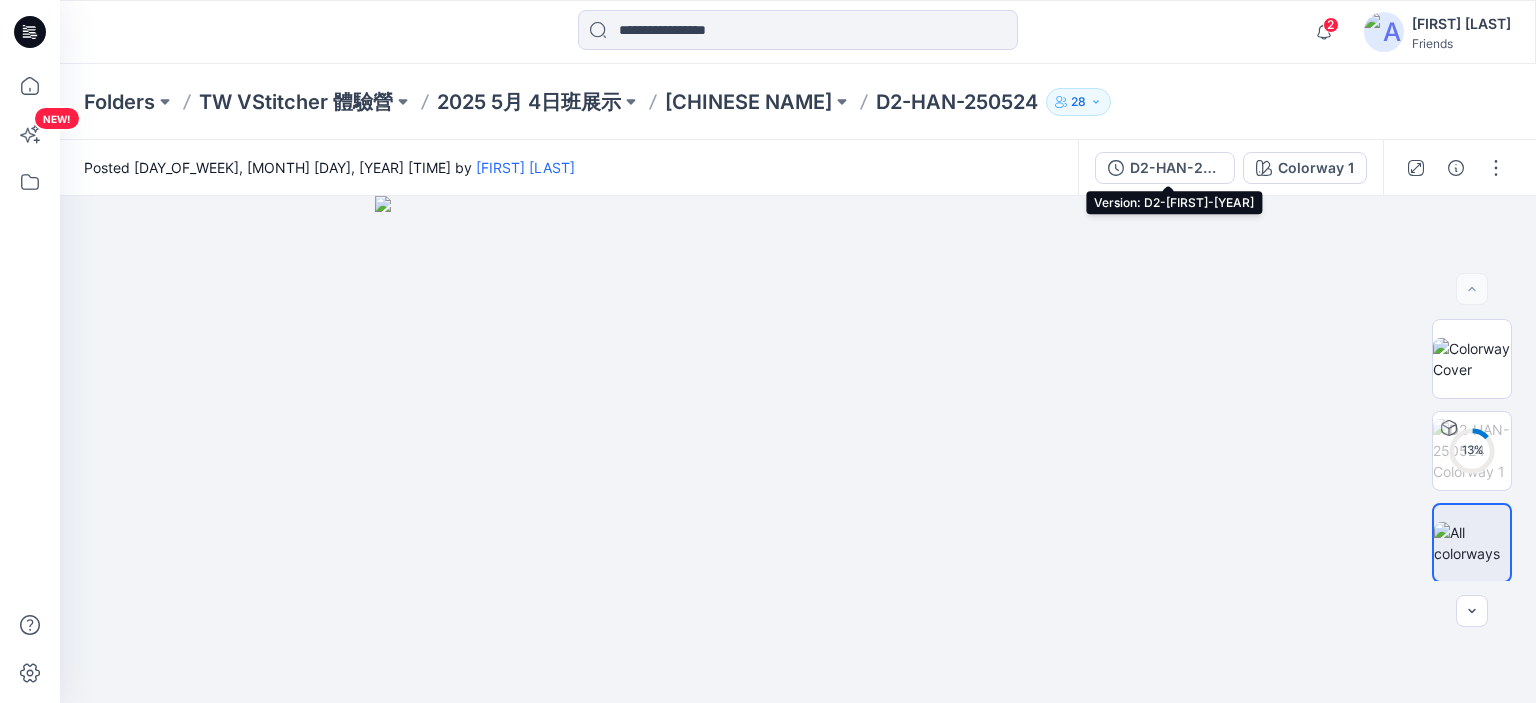 click on "D2-HAN-250524" at bounding box center (1176, 168) 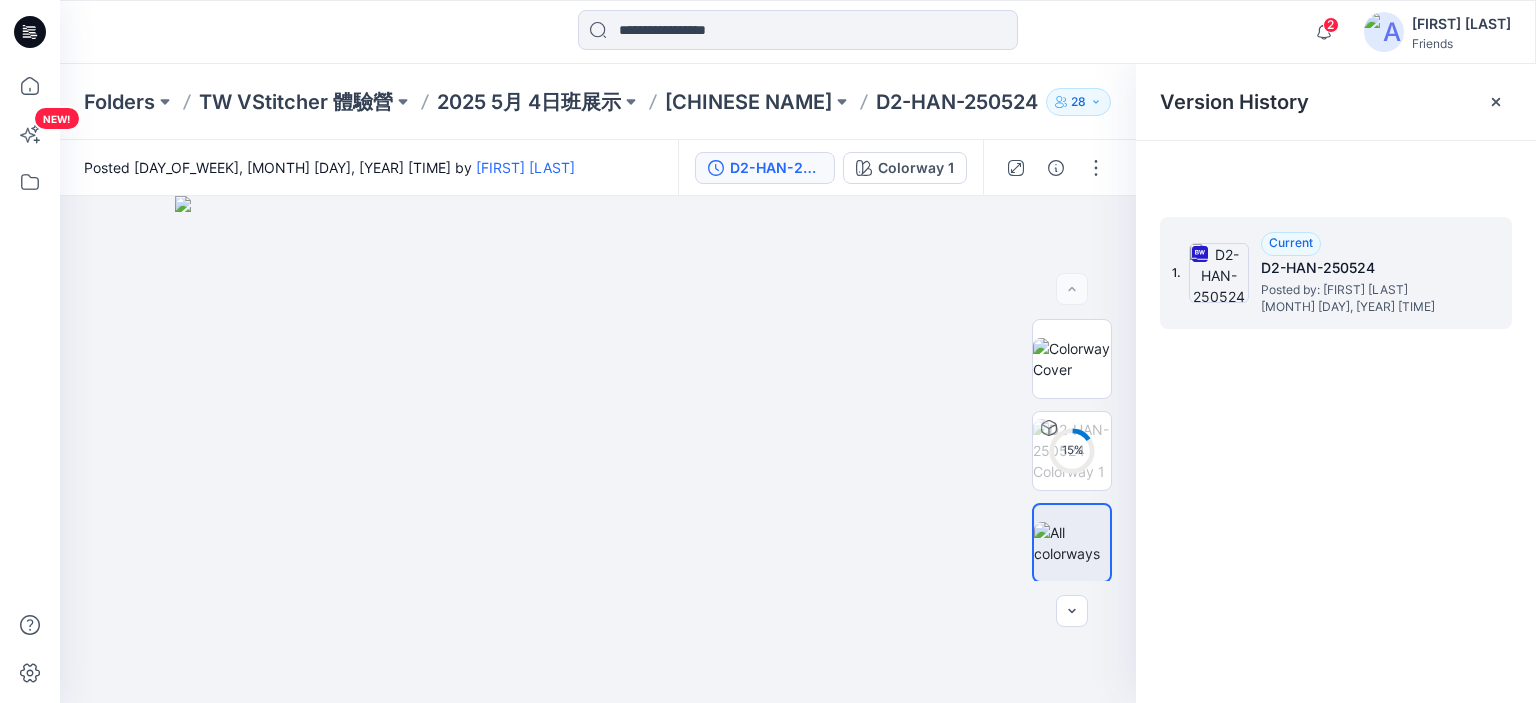 click at bounding box center (1219, 273) 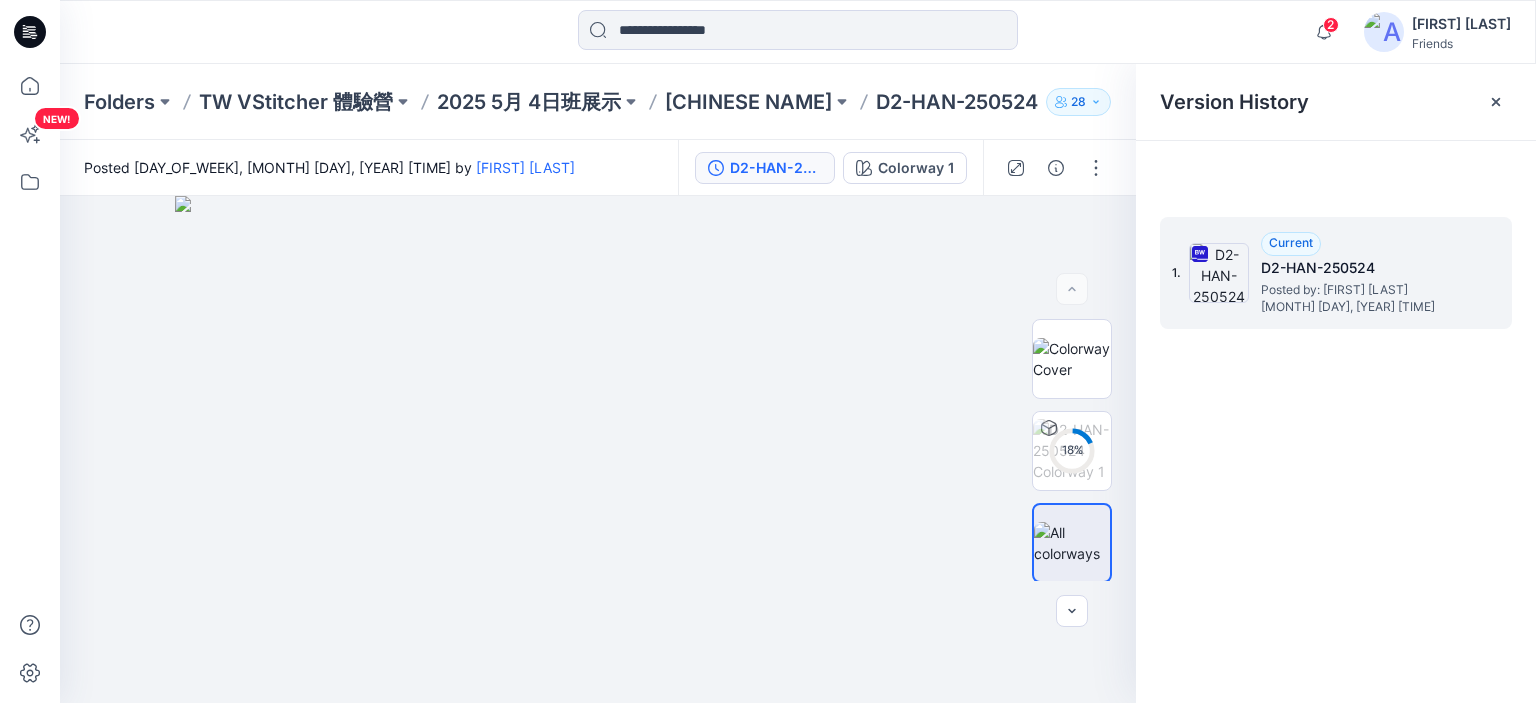 click at bounding box center (1219, 273) 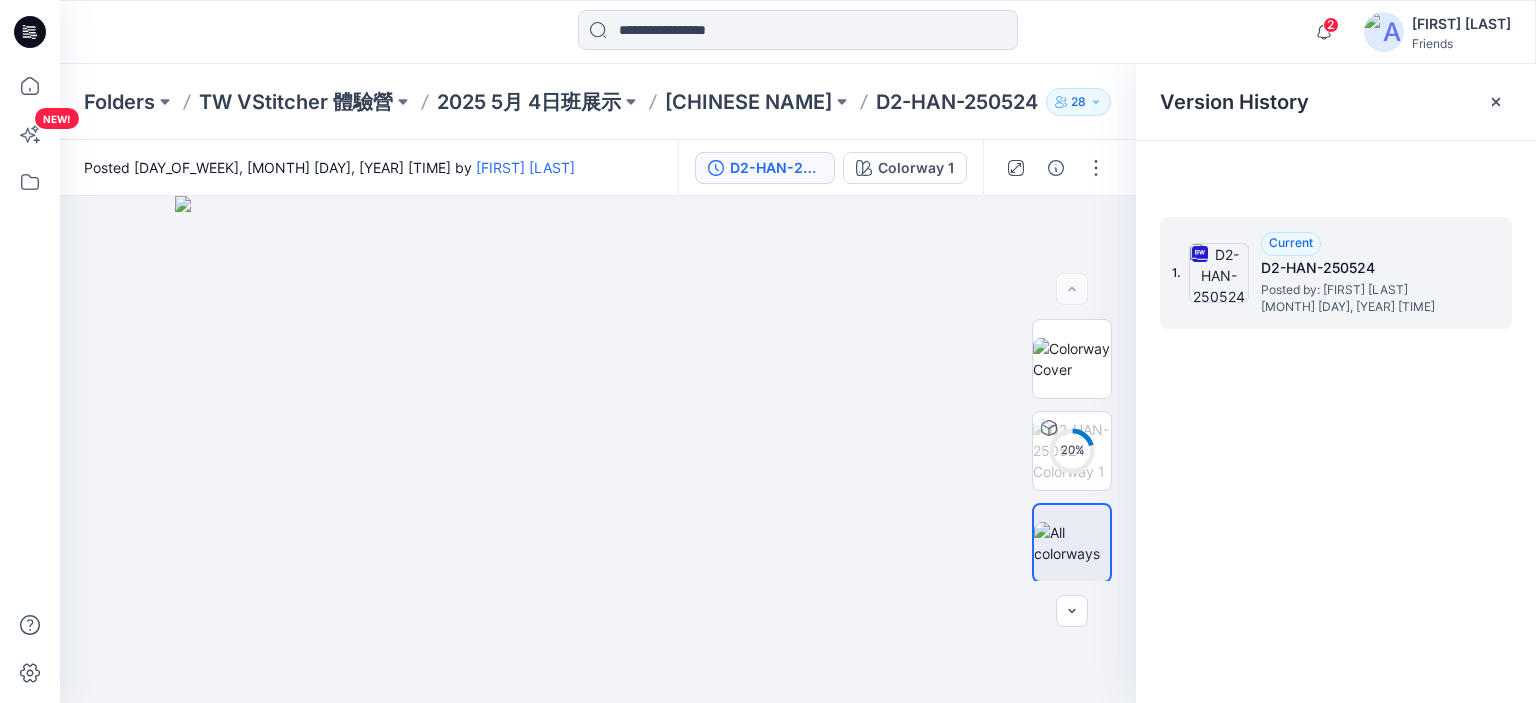 click 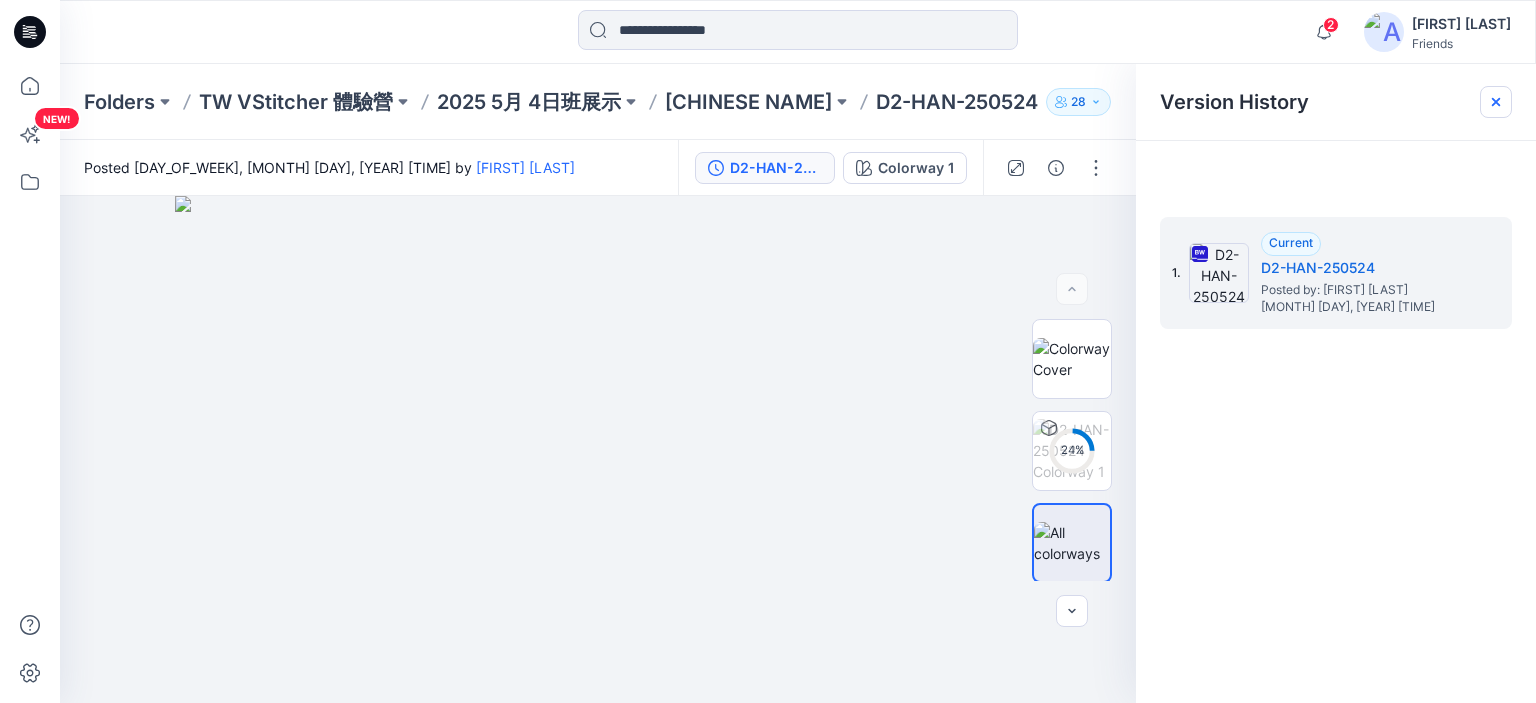 click 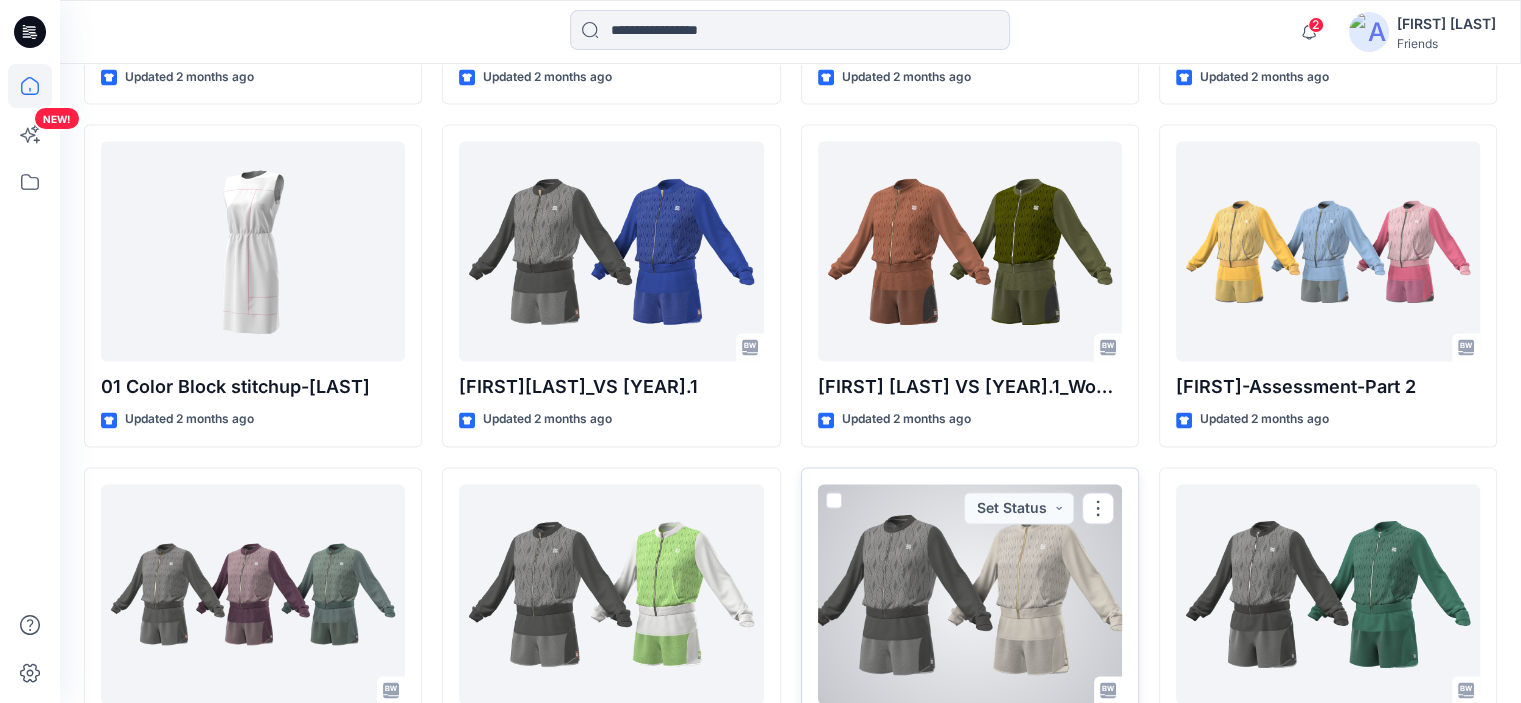 scroll, scrollTop: 10372, scrollLeft: 0, axis: vertical 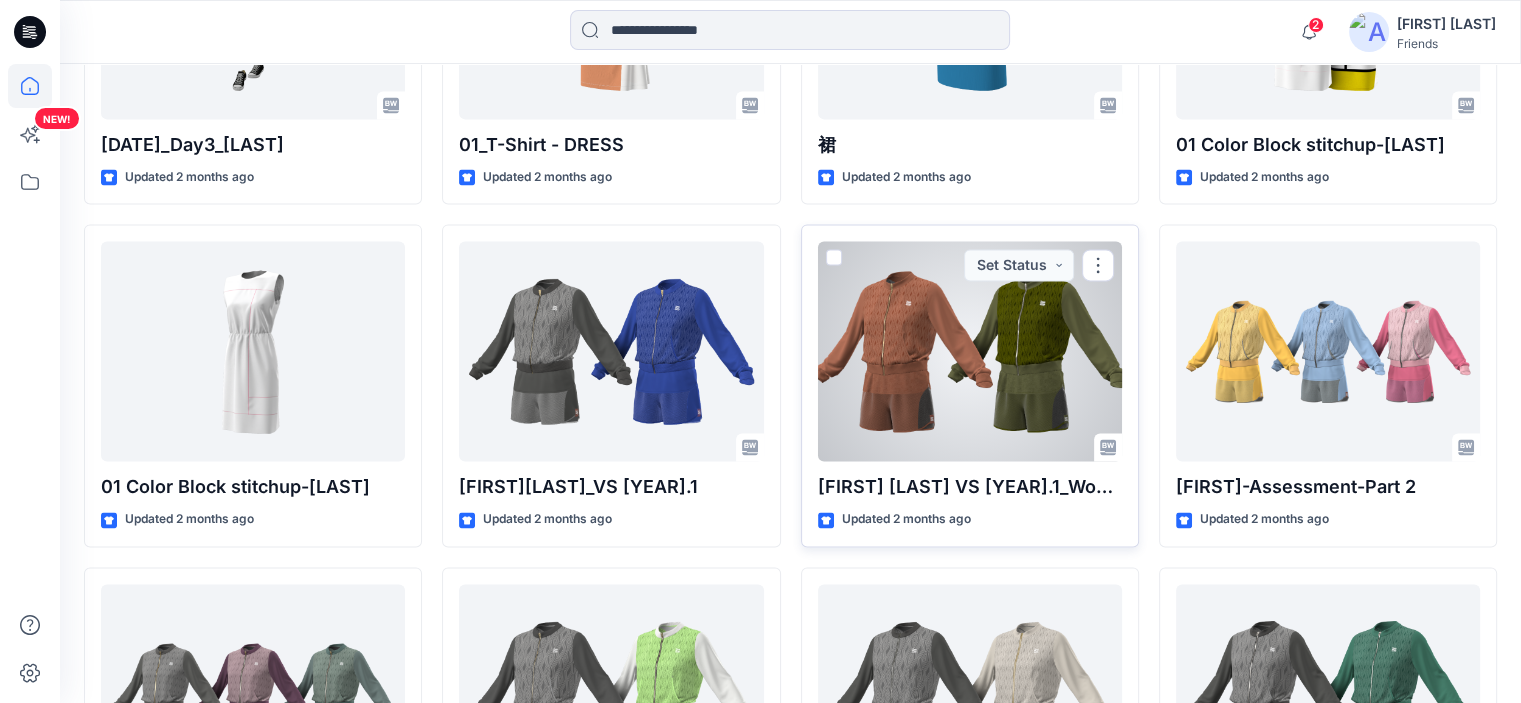 drag, startPoint x: 975, startPoint y: 353, endPoint x: 909, endPoint y: 347, distance: 66.27216 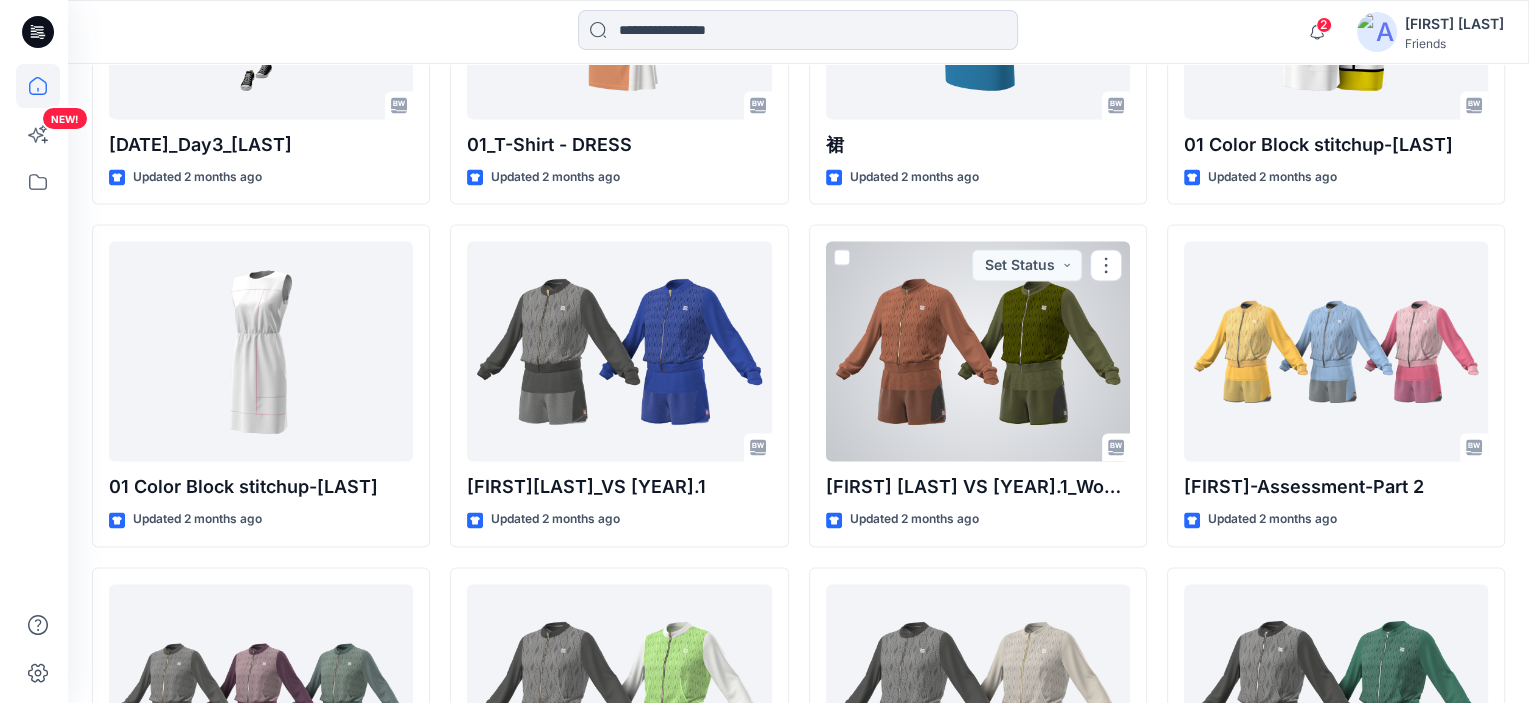 scroll, scrollTop: 0, scrollLeft: 0, axis: both 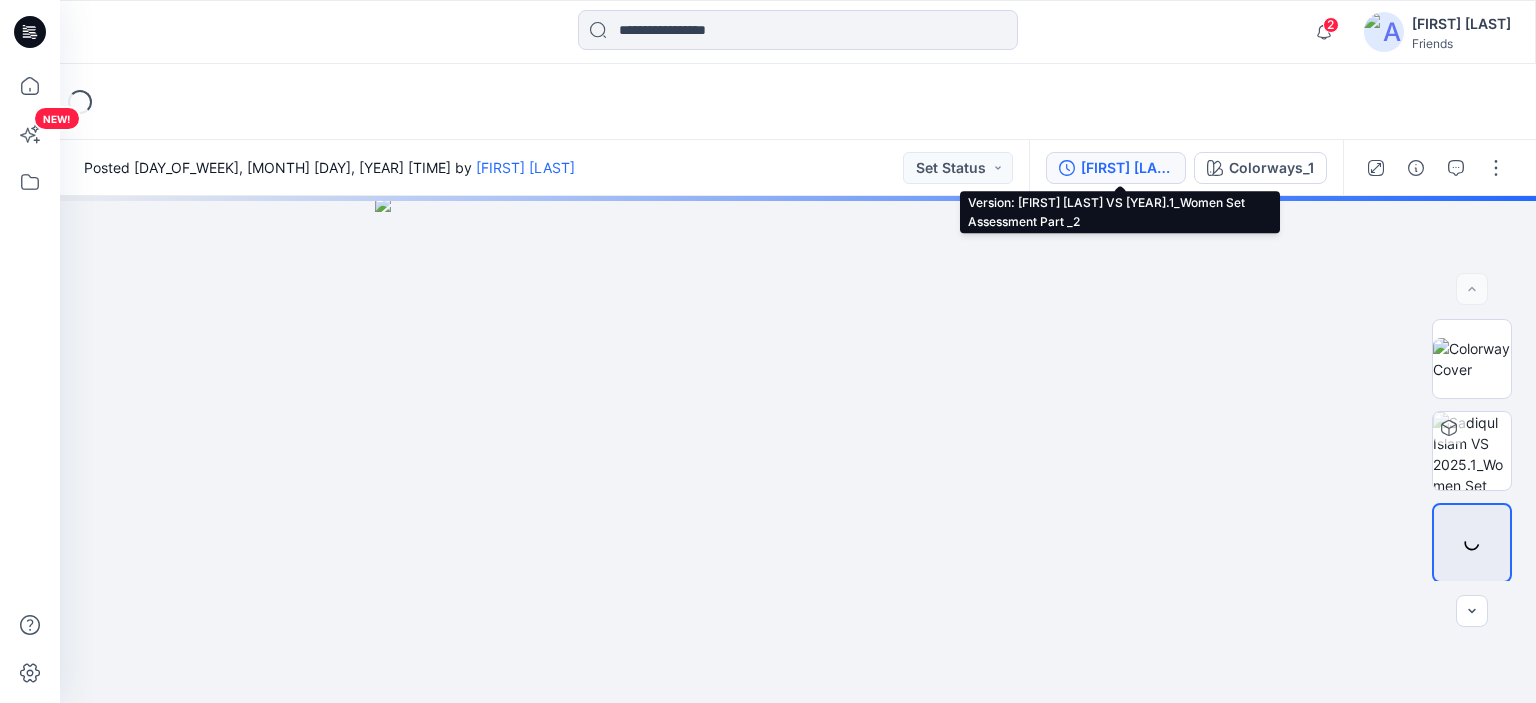 click on "[FIRST] [LAST] VS [YEAR].1_Women Set Assessment Part _2" at bounding box center (1127, 168) 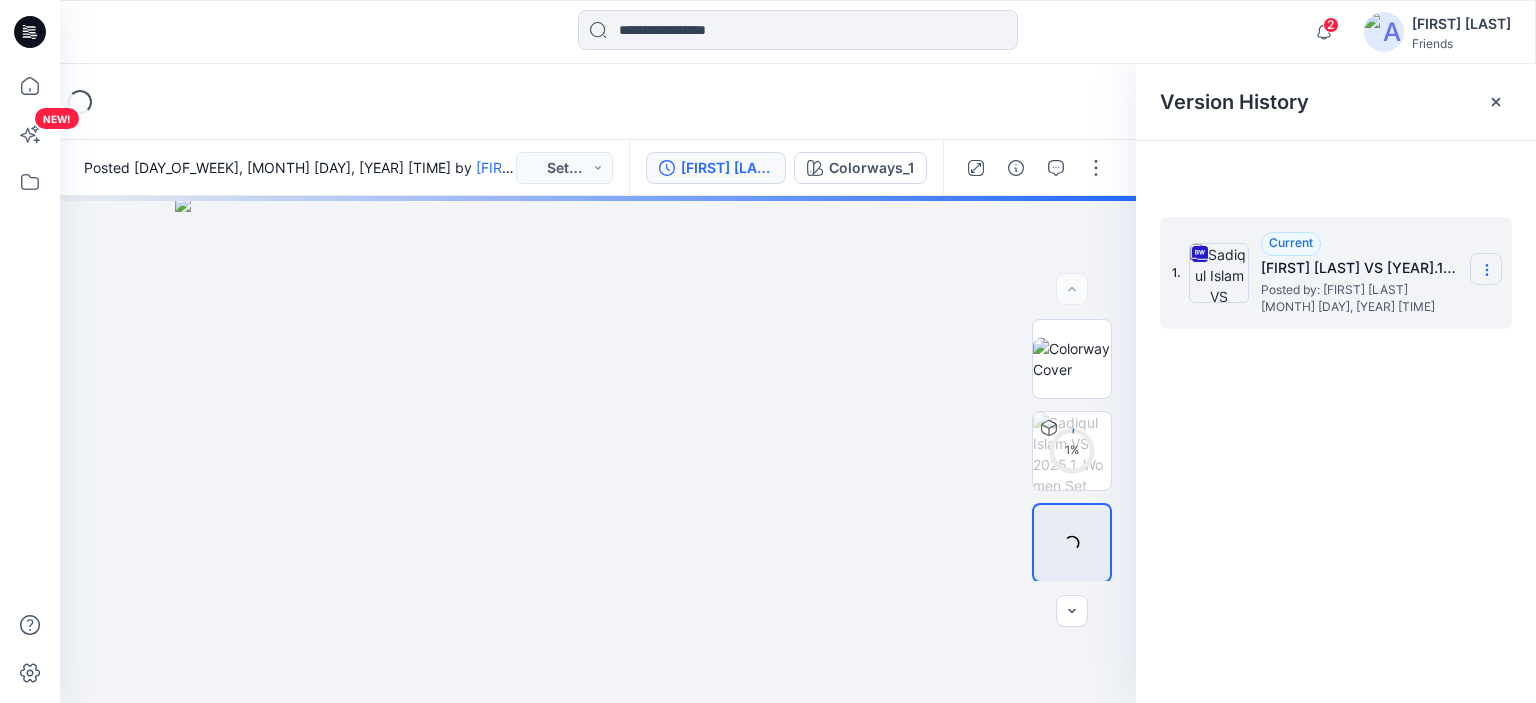 click 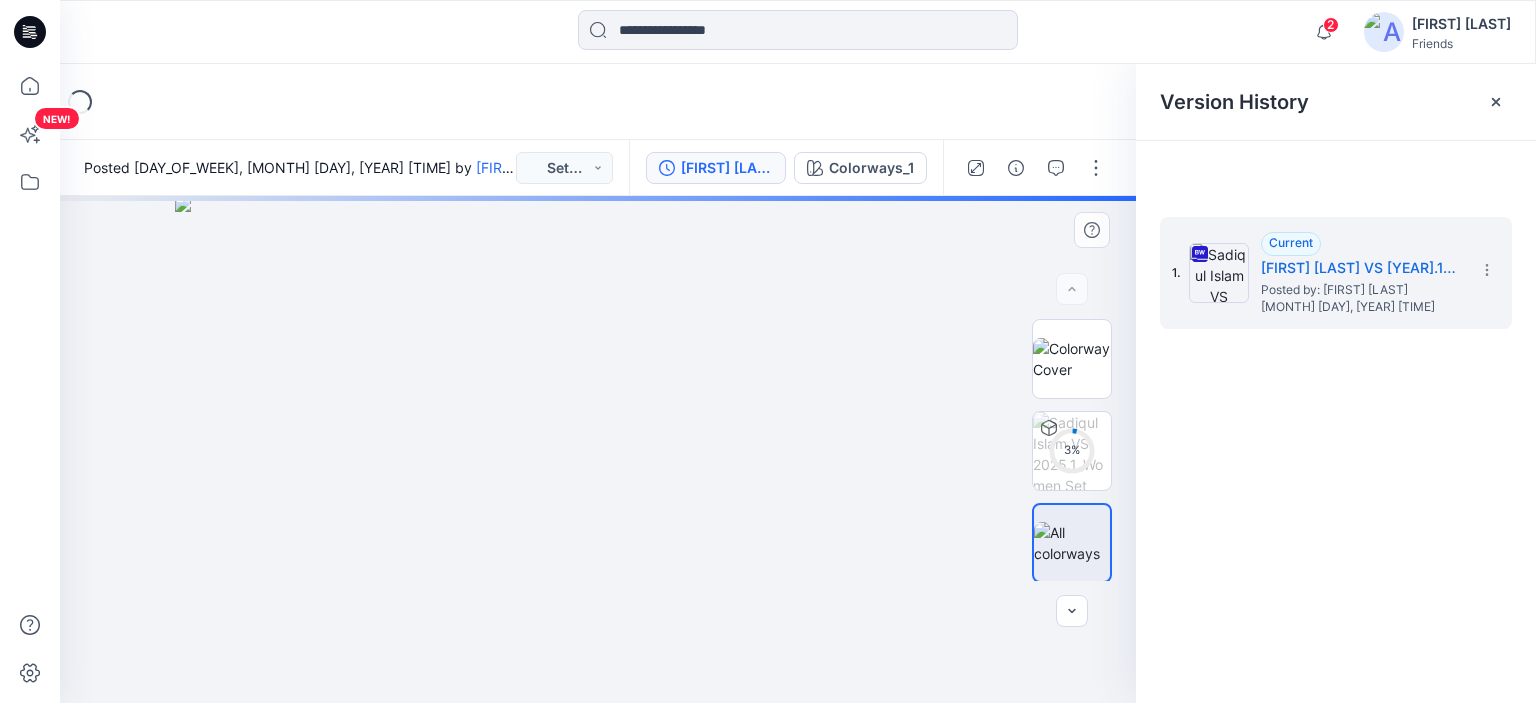 click at bounding box center [597, 449] 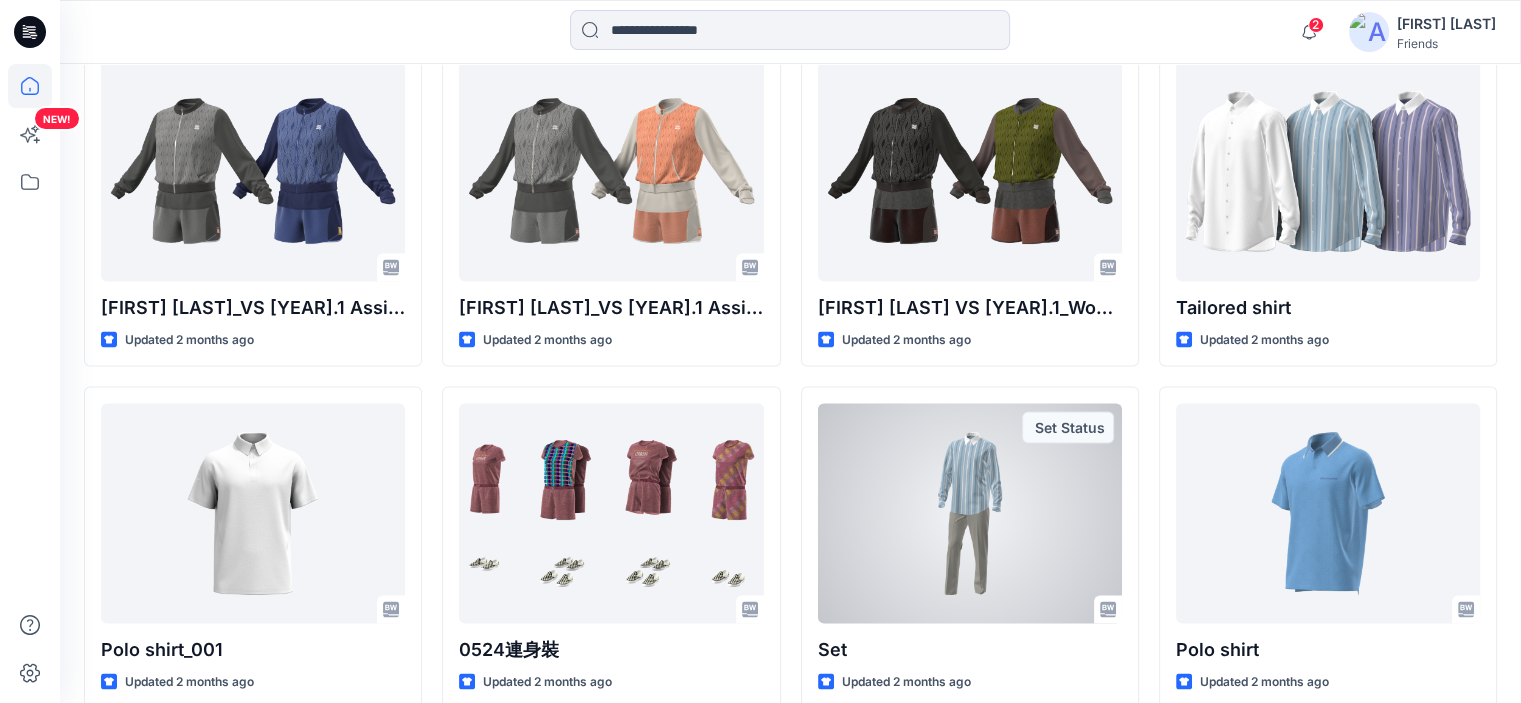 scroll, scrollTop: 11325, scrollLeft: 0, axis: vertical 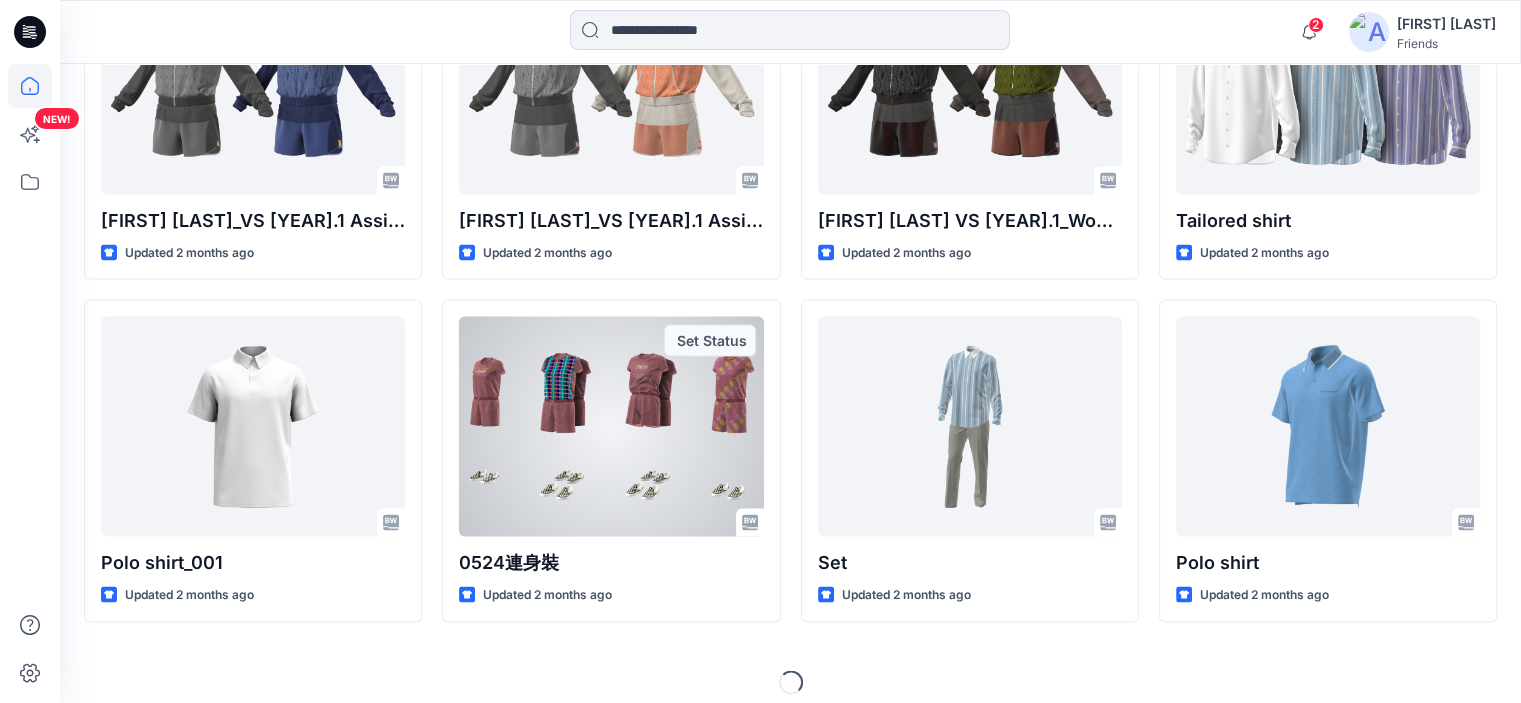click at bounding box center (611, 426) 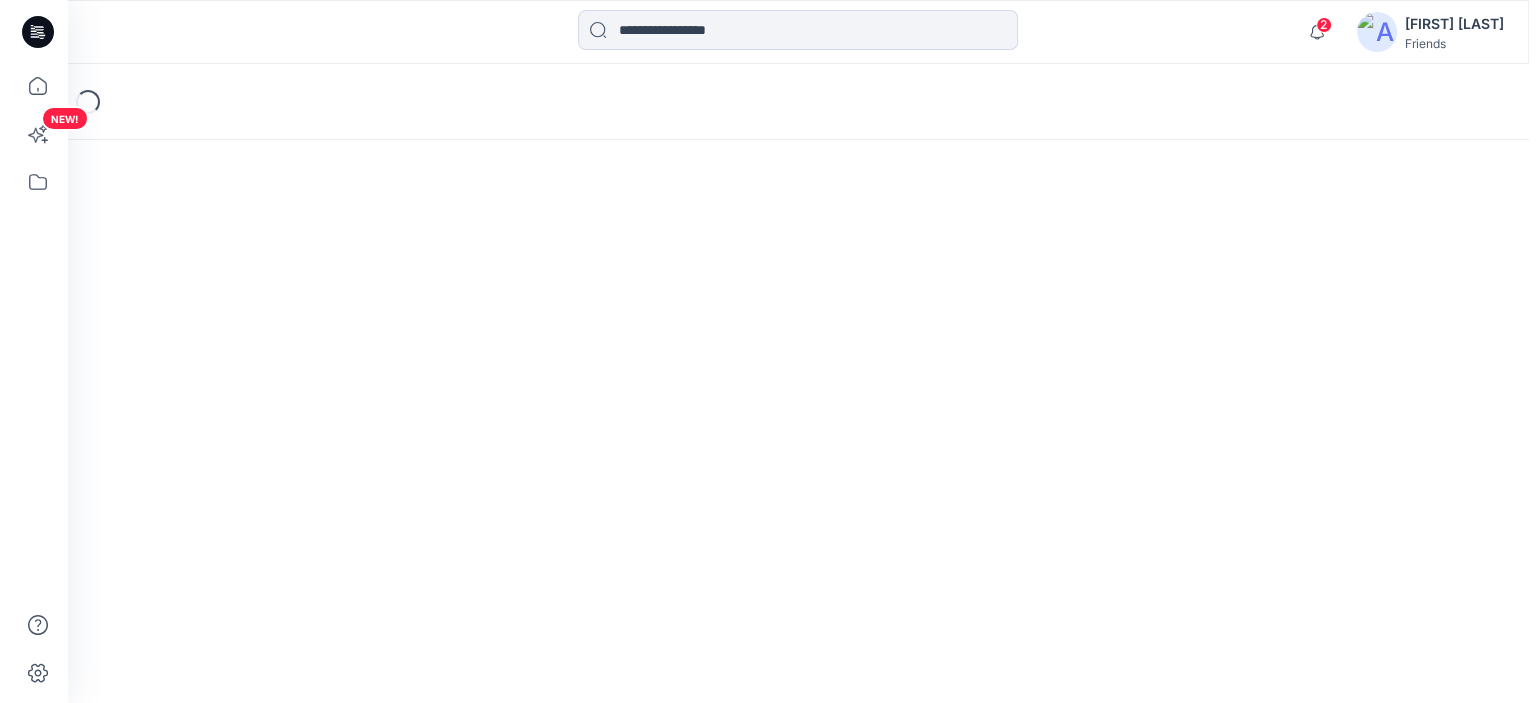 scroll, scrollTop: 0, scrollLeft: 0, axis: both 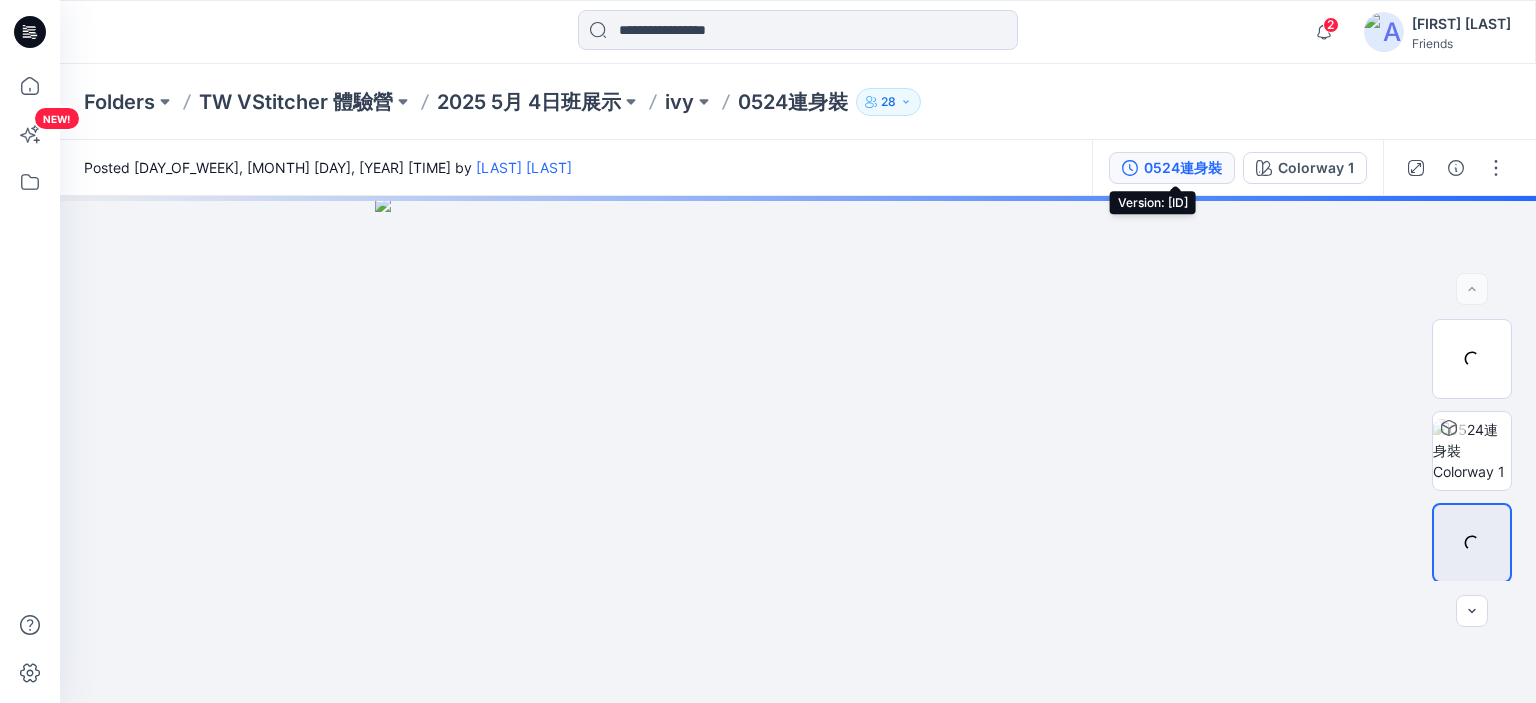 click on "0524連身裝" at bounding box center (1183, 168) 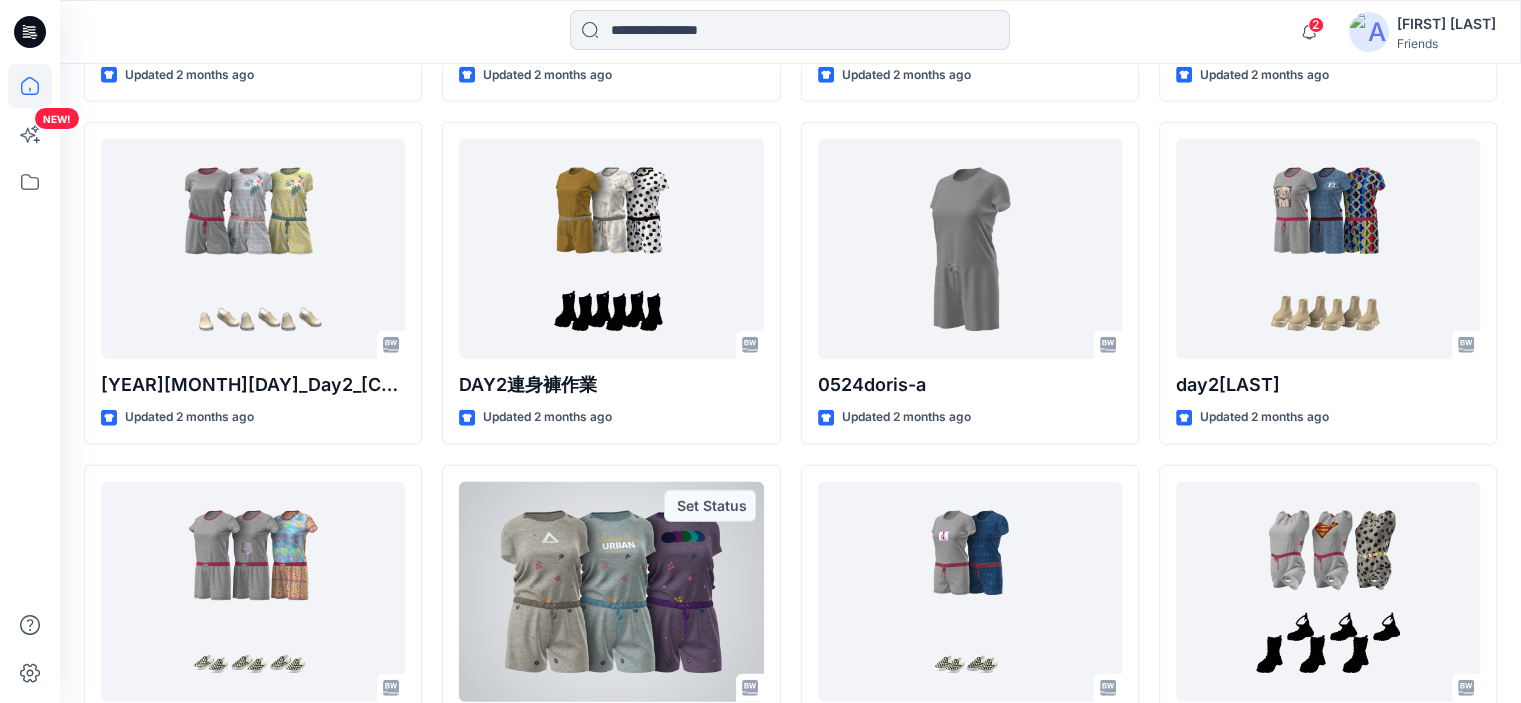 scroll, scrollTop: 12825, scrollLeft: 0, axis: vertical 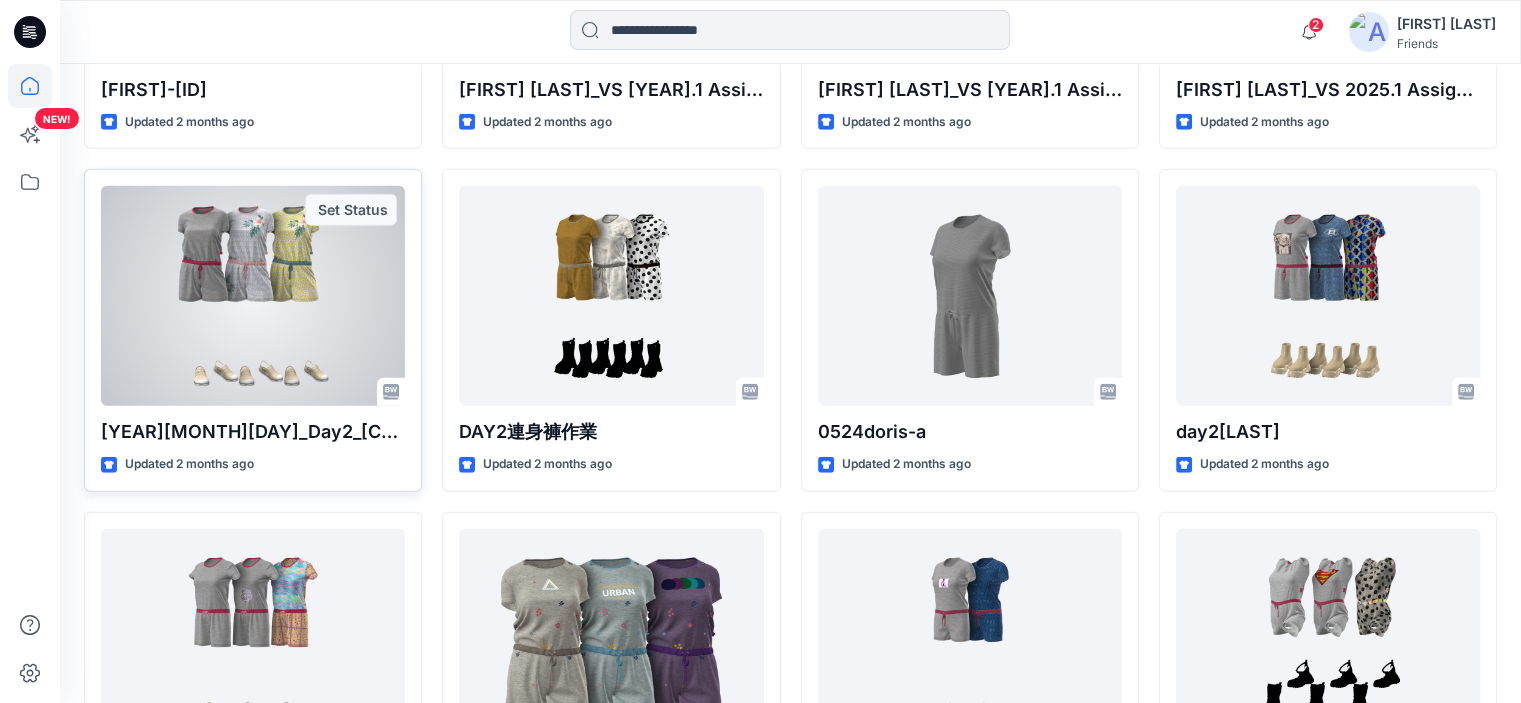 click at bounding box center (253, 296) 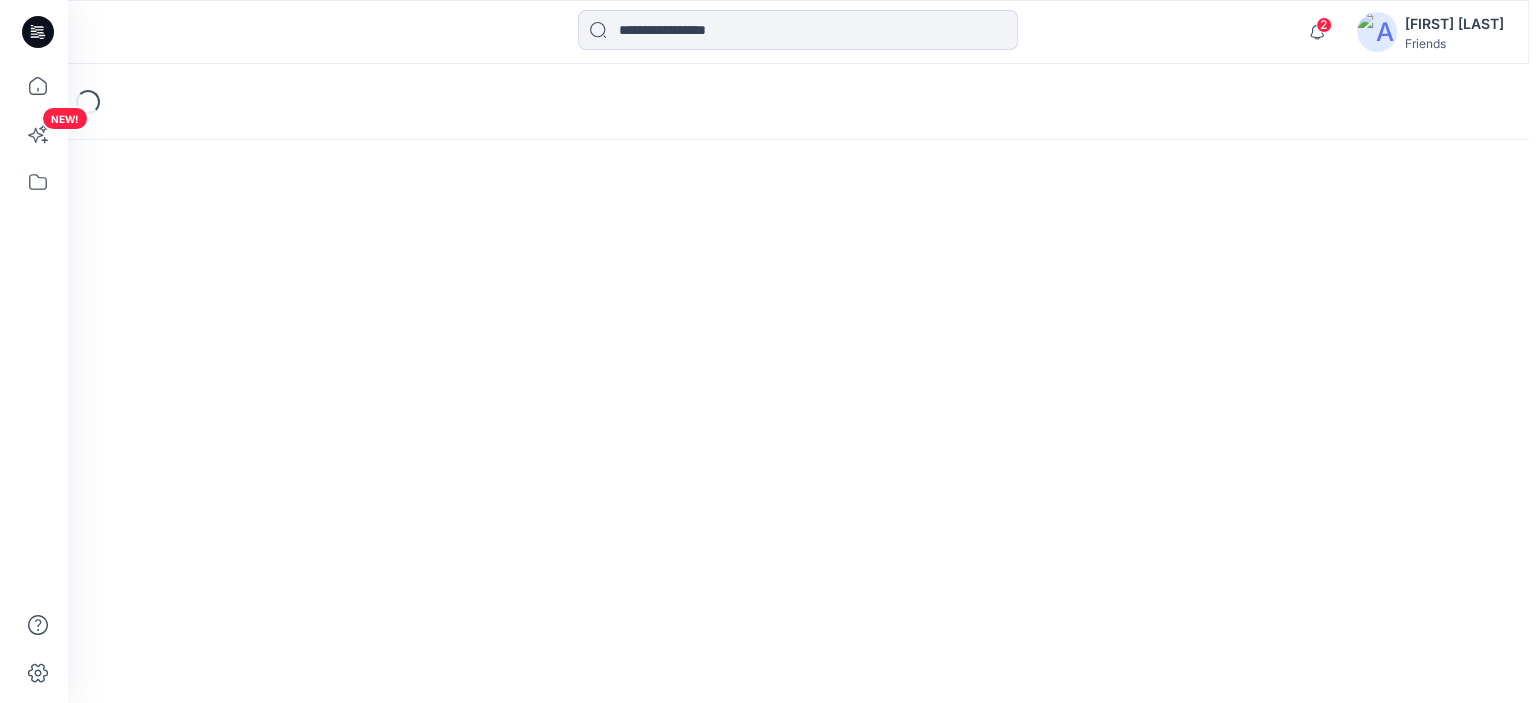 scroll, scrollTop: 0, scrollLeft: 0, axis: both 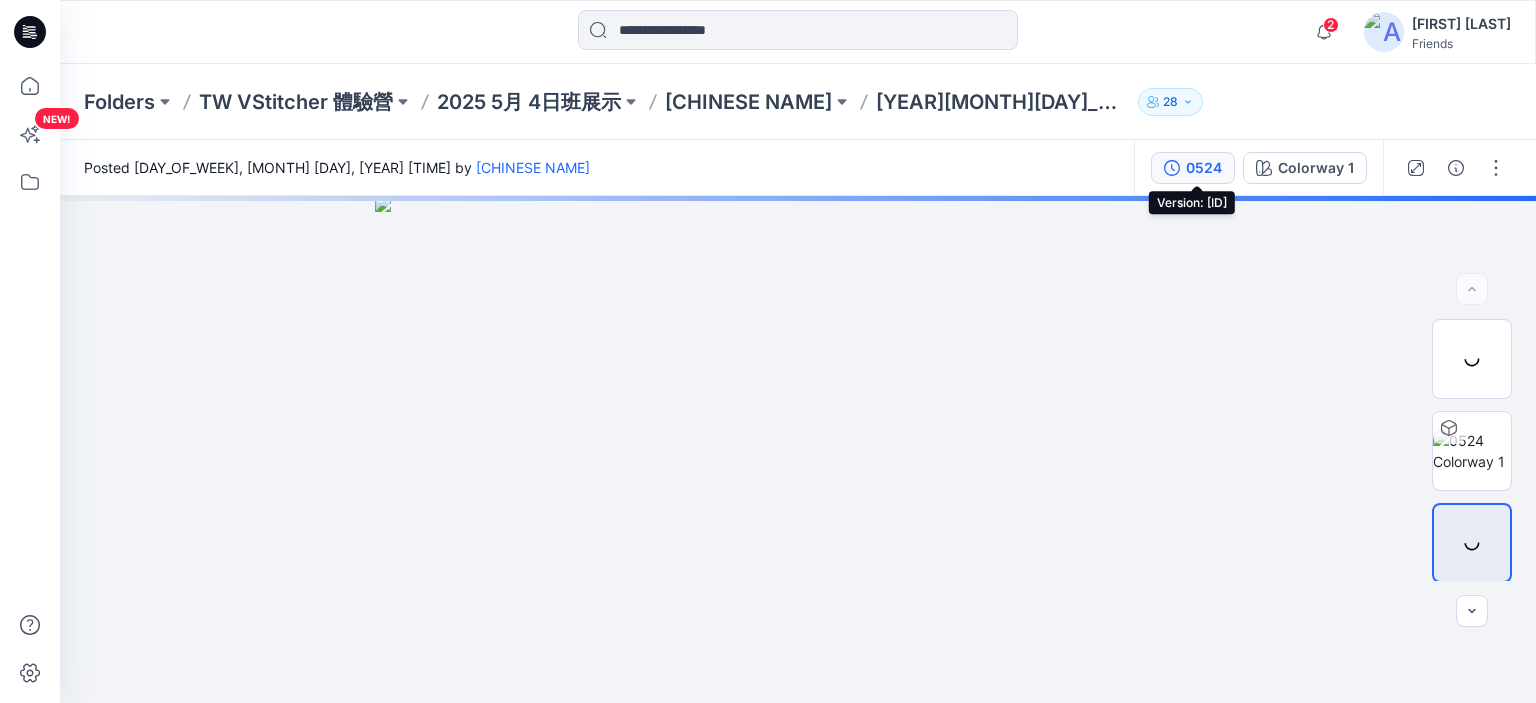 click on "0524" at bounding box center [1204, 168] 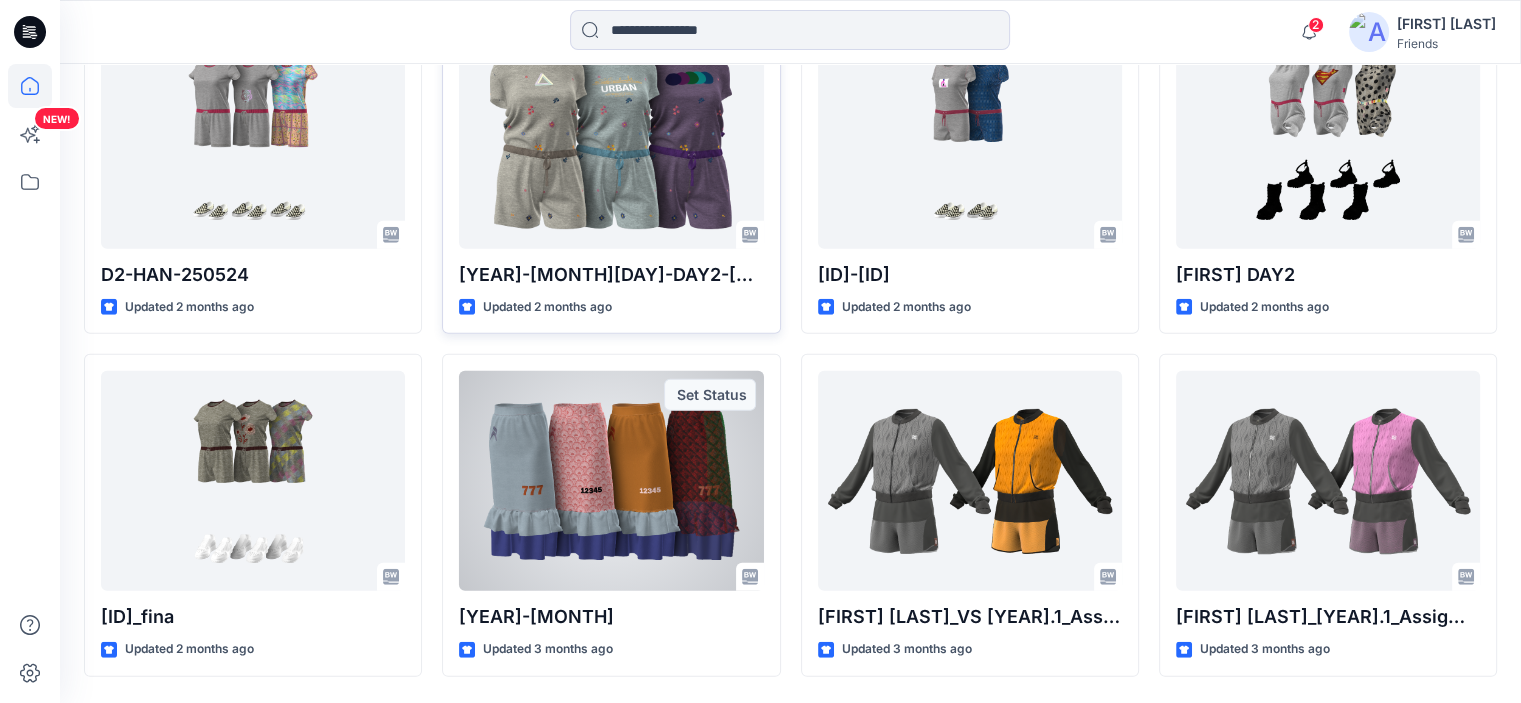scroll, scrollTop: 13379, scrollLeft: 0, axis: vertical 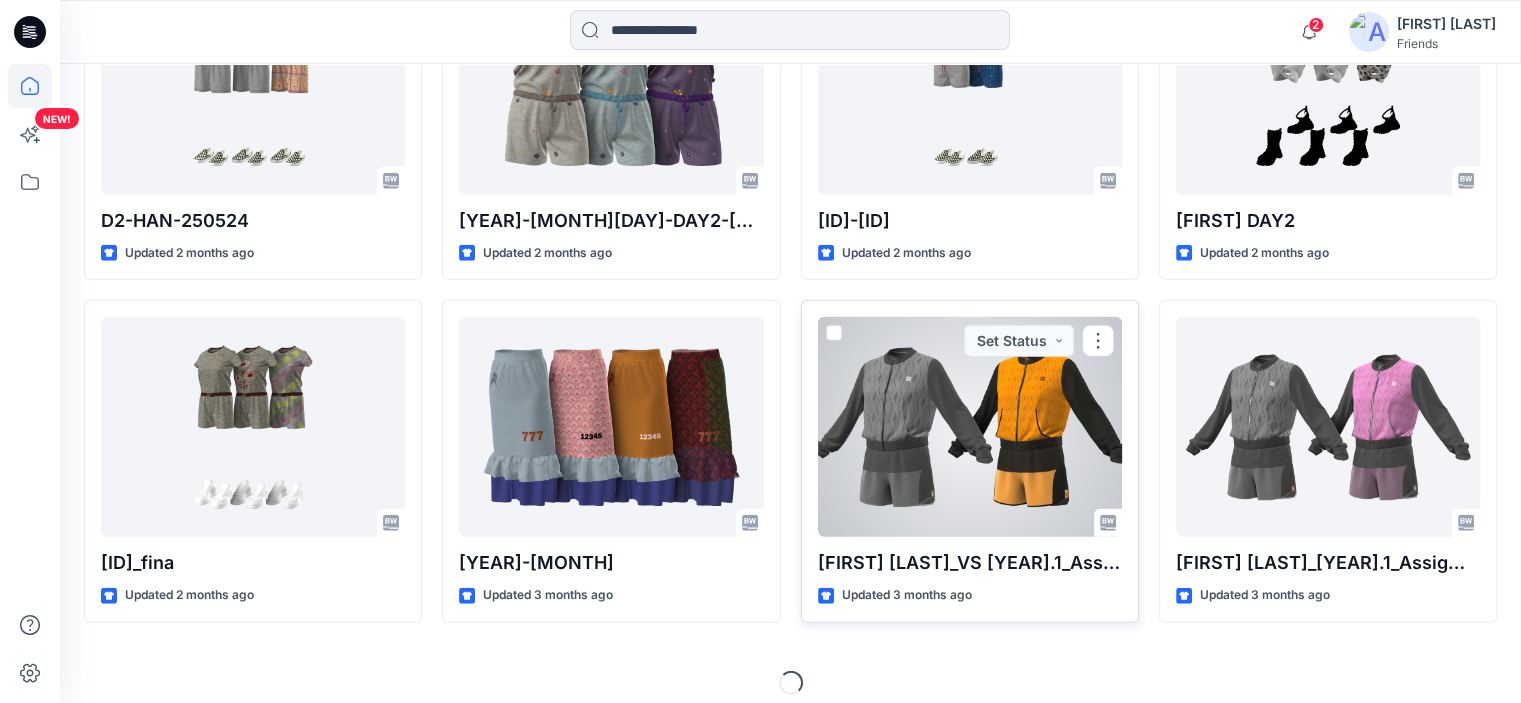 click at bounding box center [970, 427] 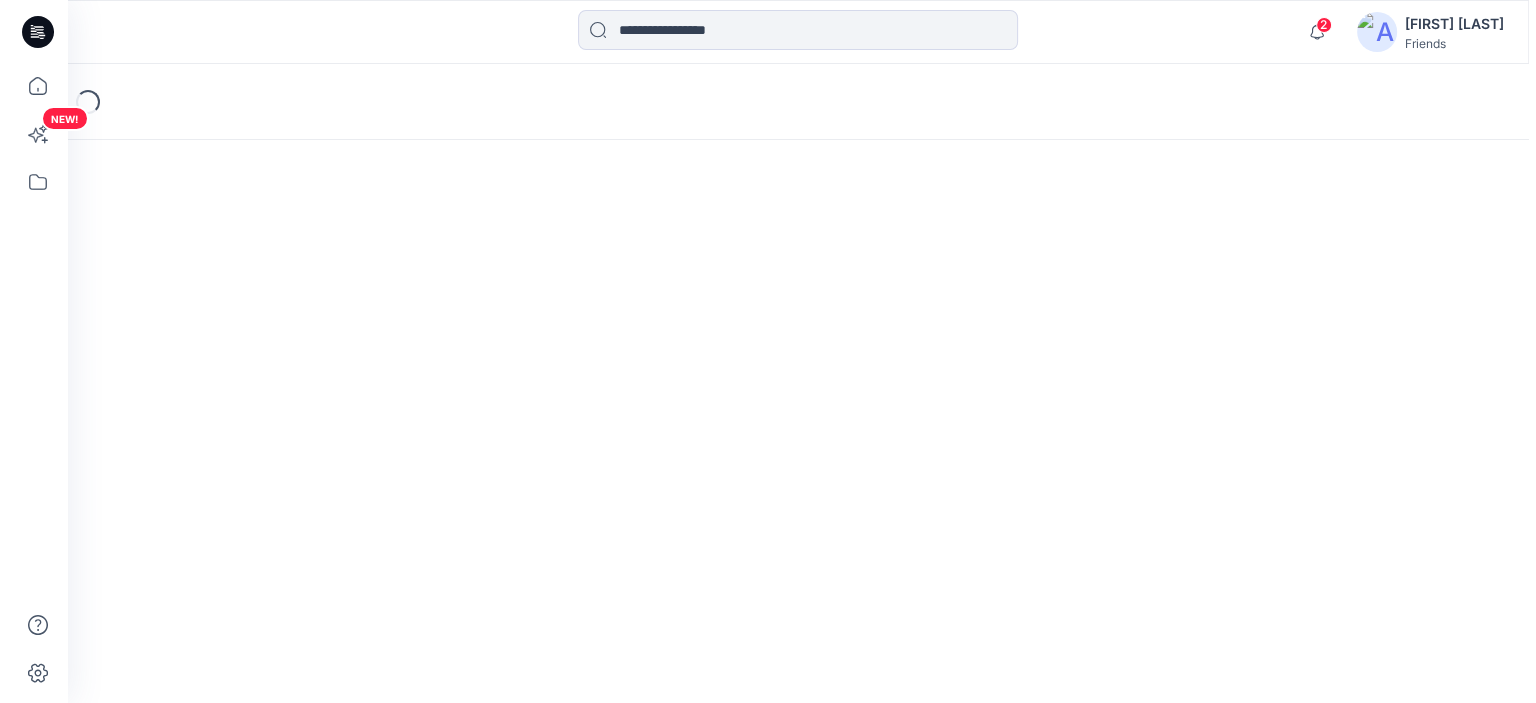 scroll, scrollTop: 0, scrollLeft: 0, axis: both 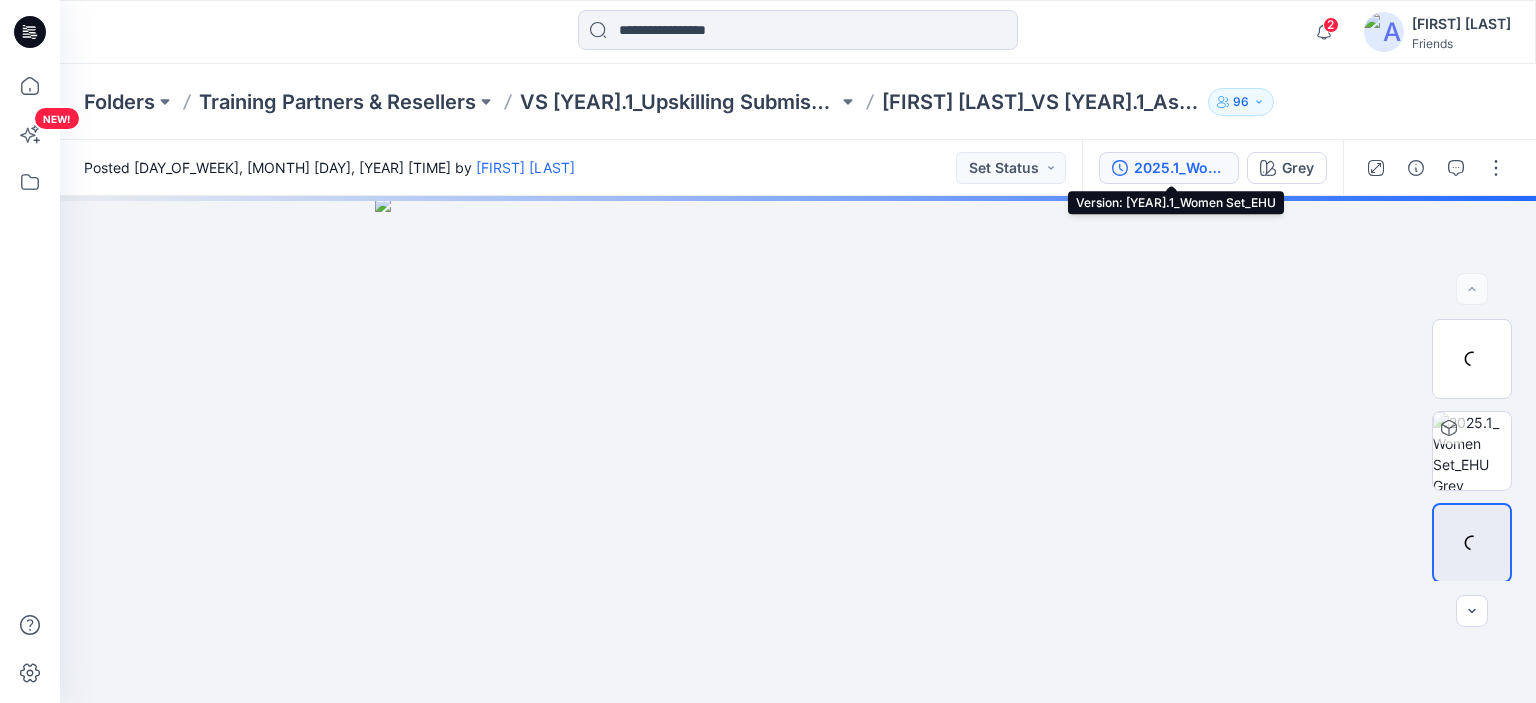 click on "2025.1_Women Set_EHU" at bounding box center [1180, 168] 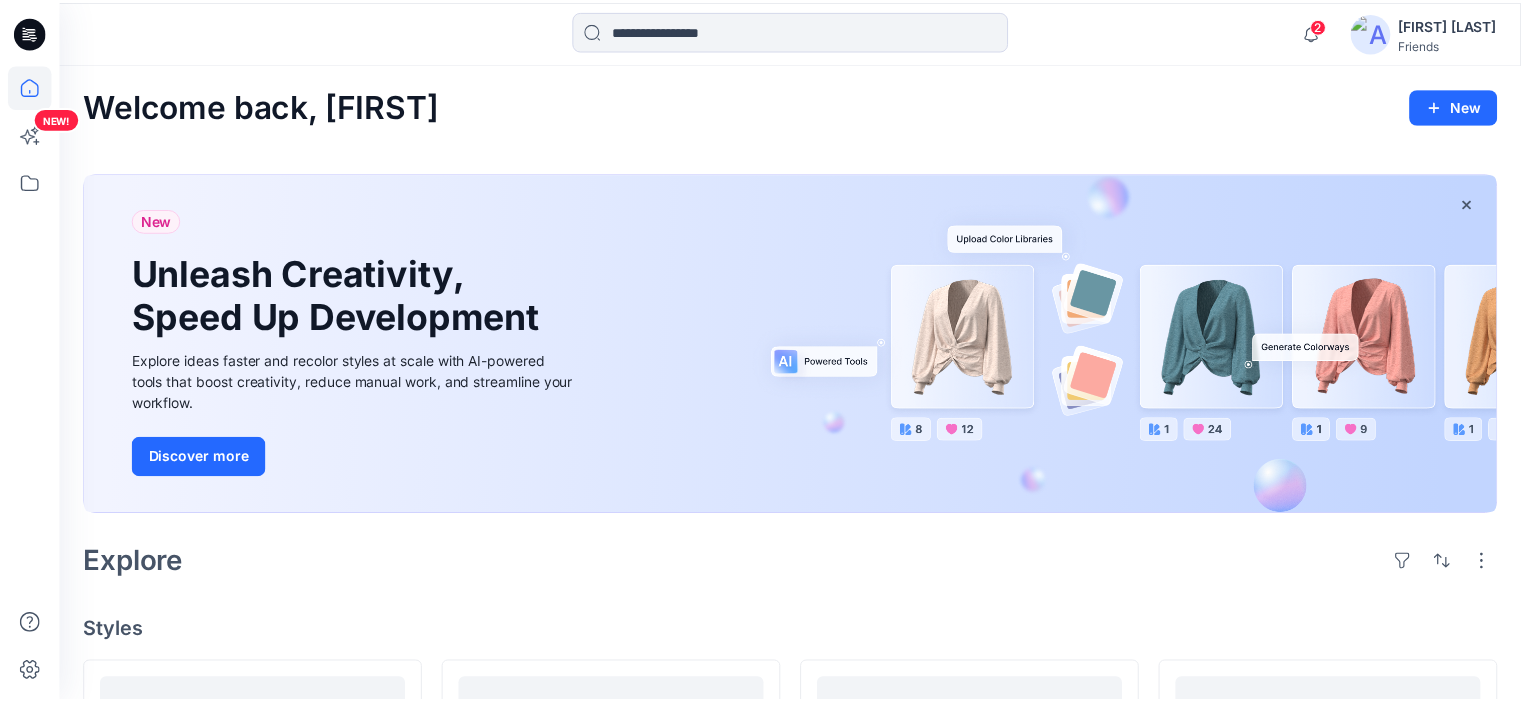 scroll, scrollTop: 13379, scrollLeft: 0, axis: vertical 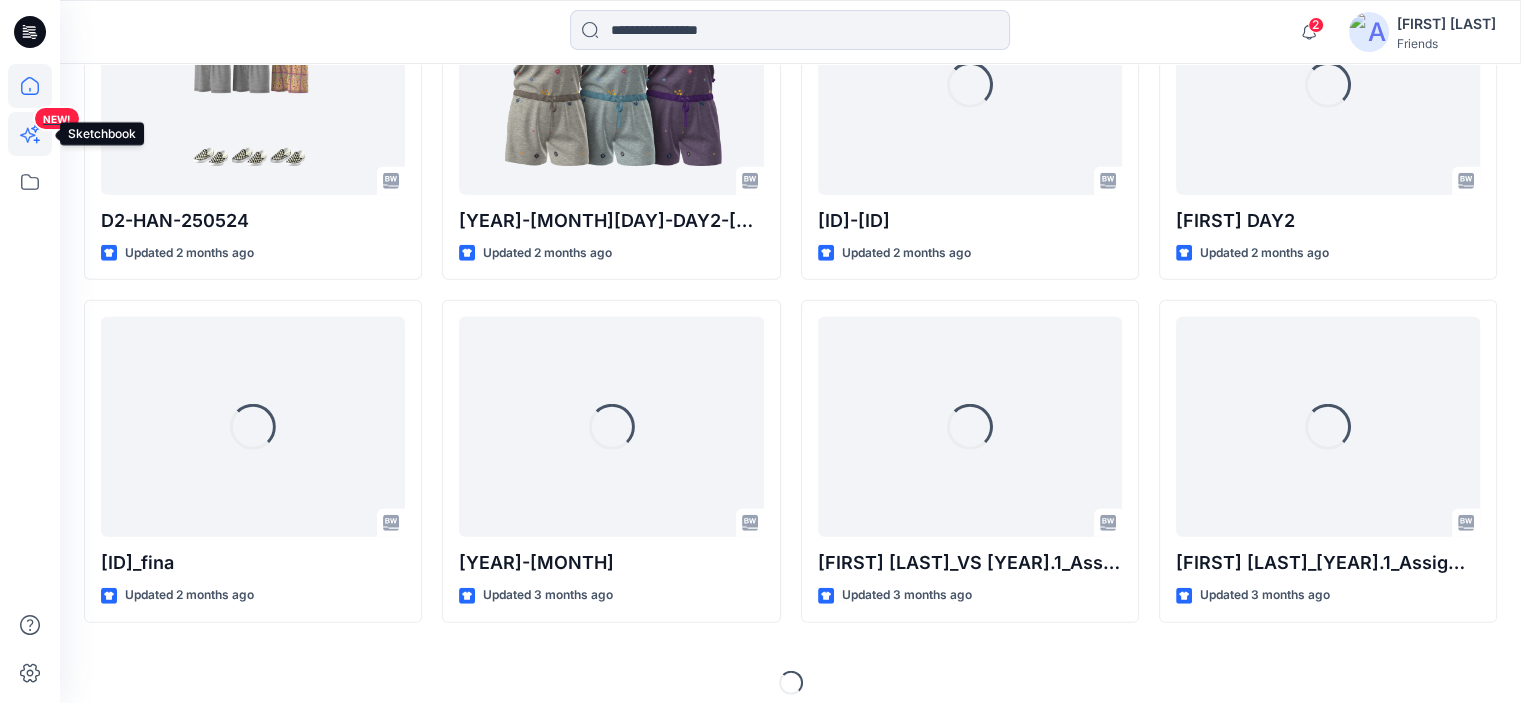click 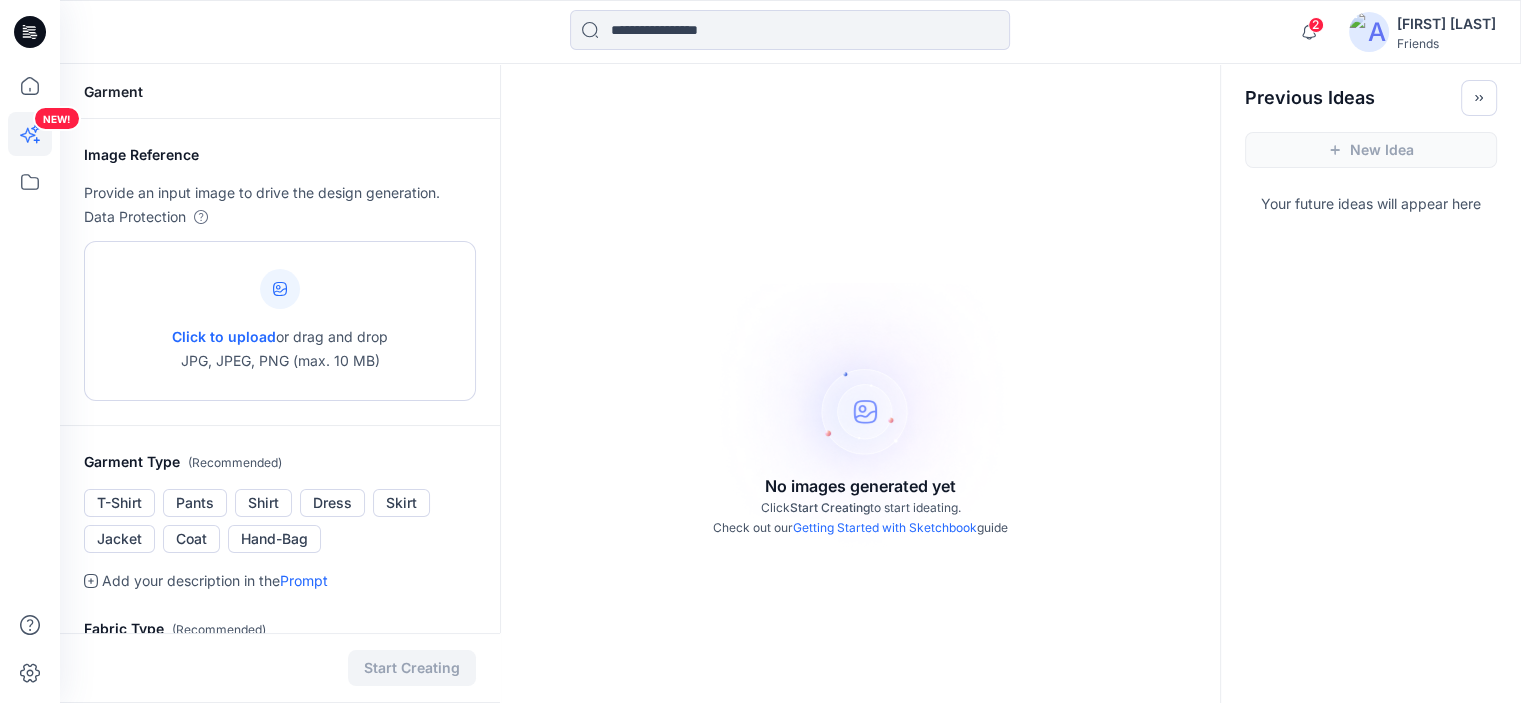 scroll, scrollTop: 0, scrollLeft: 0, axis: both 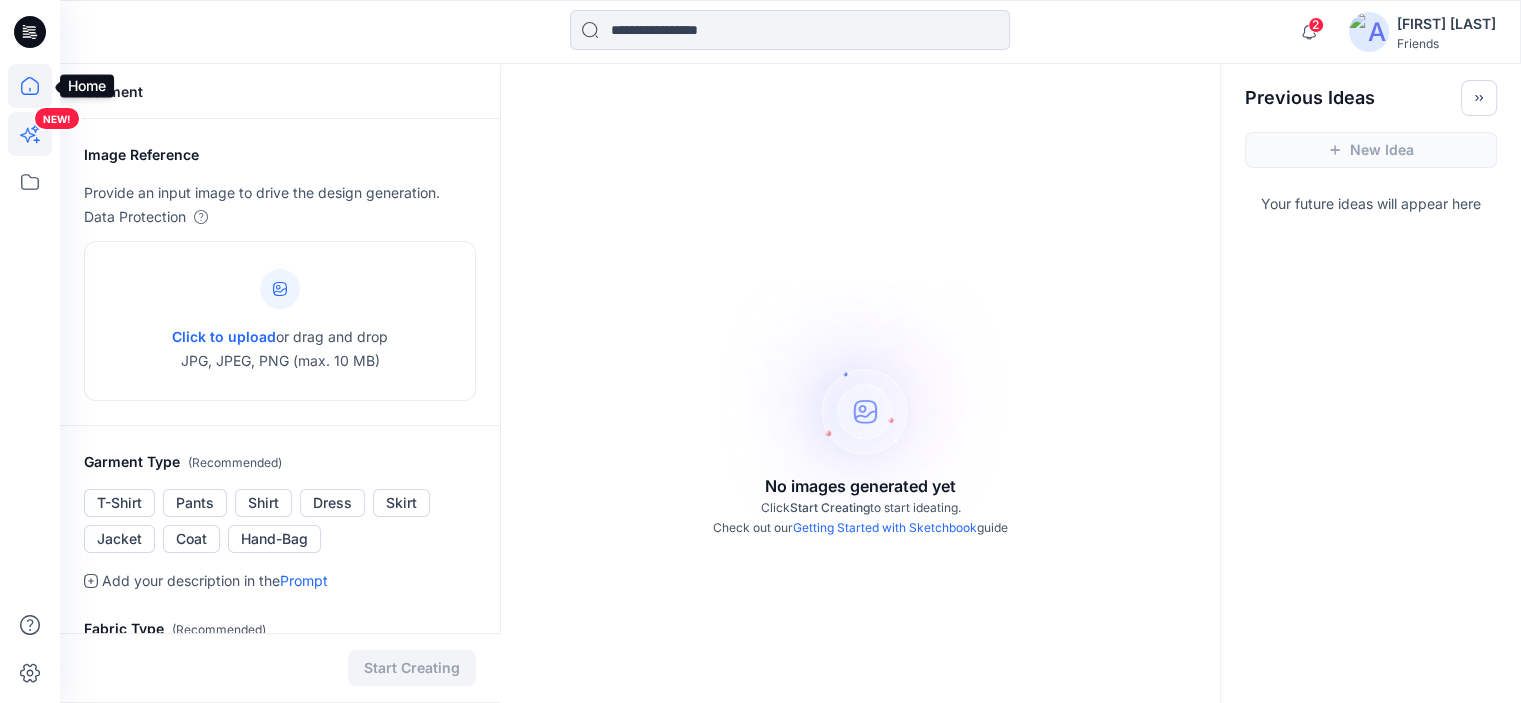 click 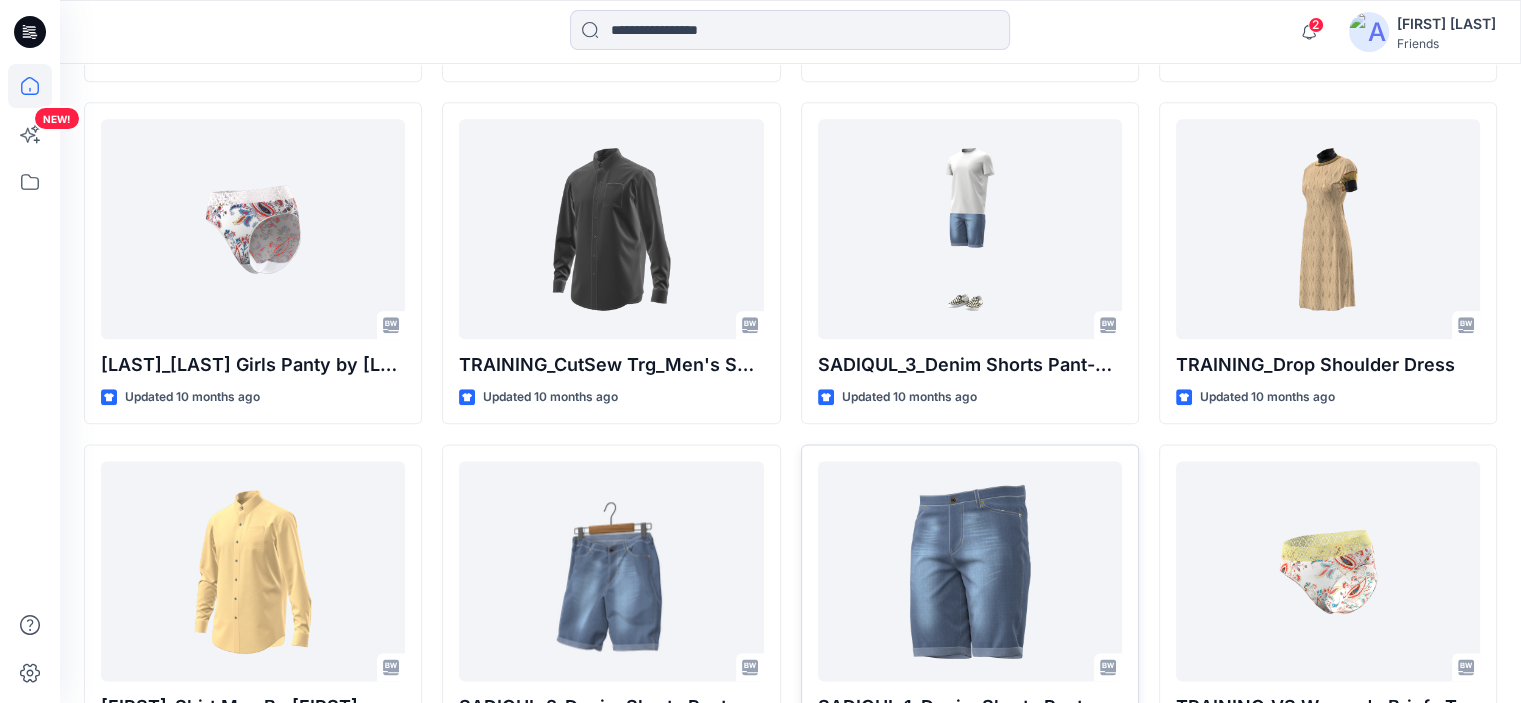 scroll, scrollTop: 25624, scrollLeft: 0, axis: vertical 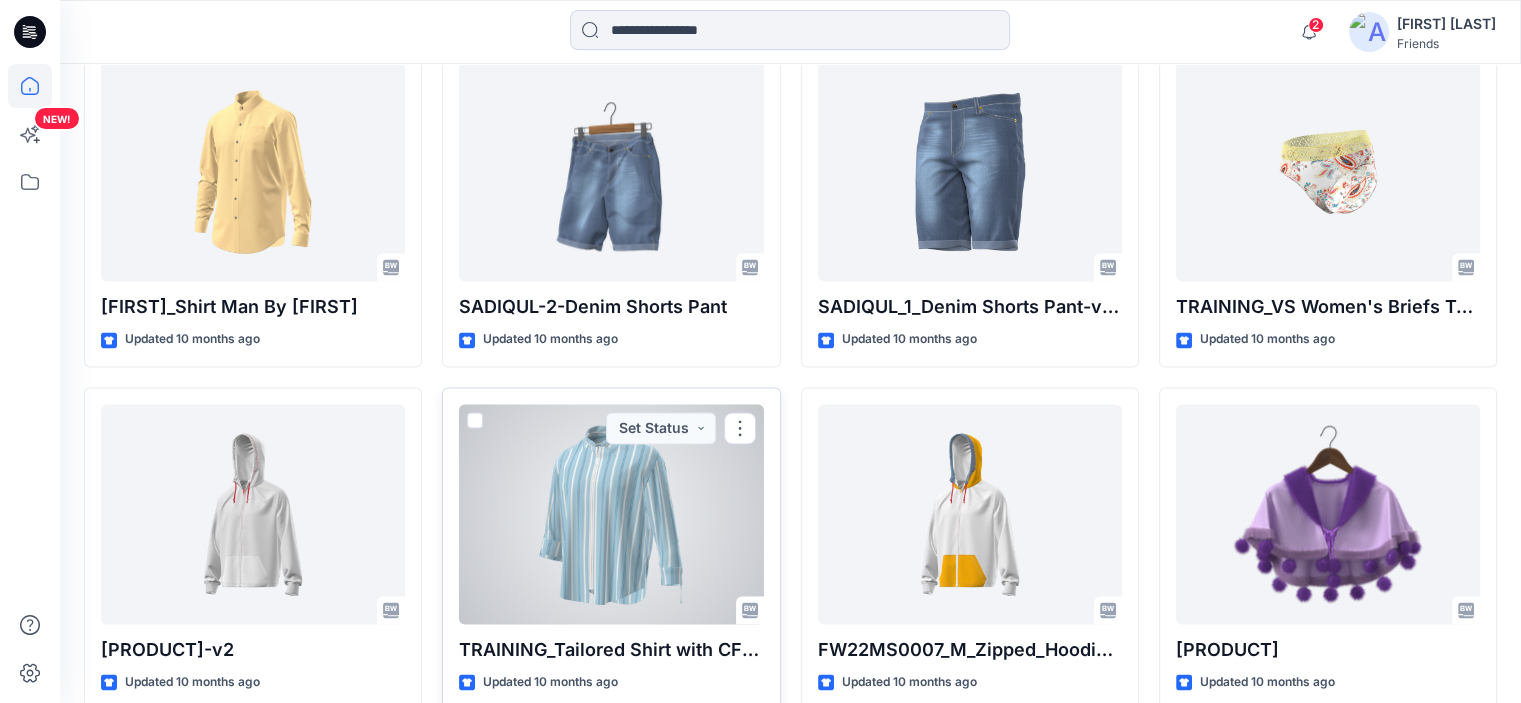 click at bounding box center [611, 514] 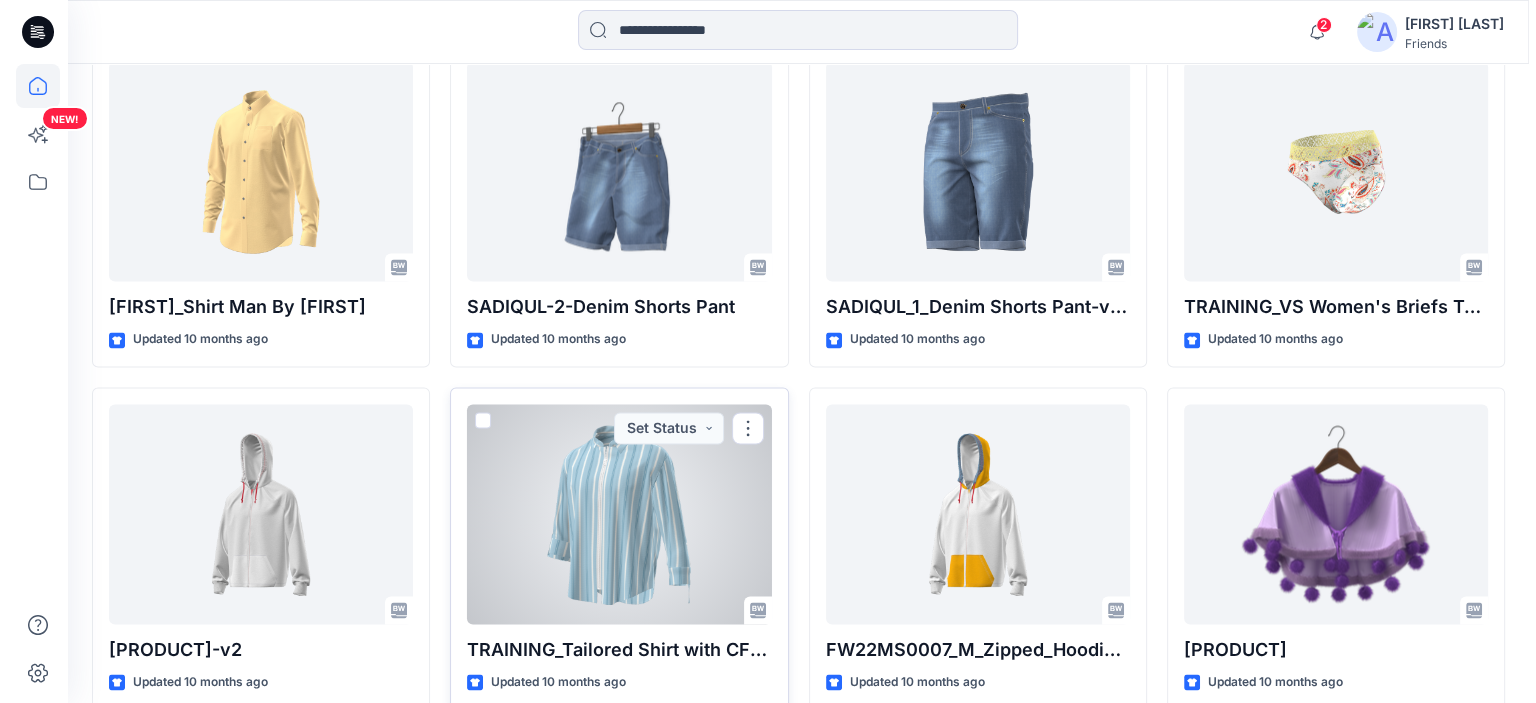 scroll, scrollTop: 0, scrollLeft: 0, axis: both 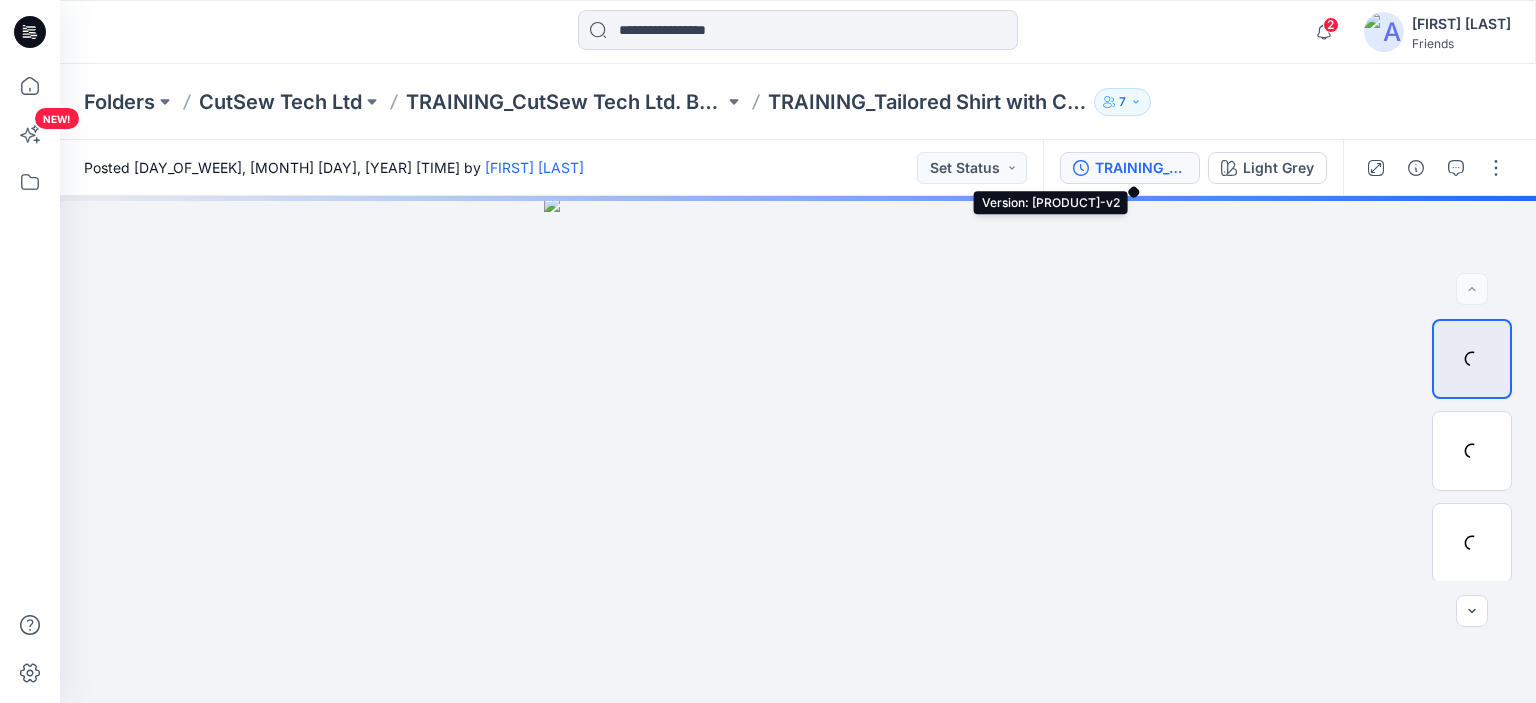 click on "TRAINING_Tailored Shirt with CF Zipper & Button Tab Folded Sleeves-v2" at bounding box center [1141, 168] 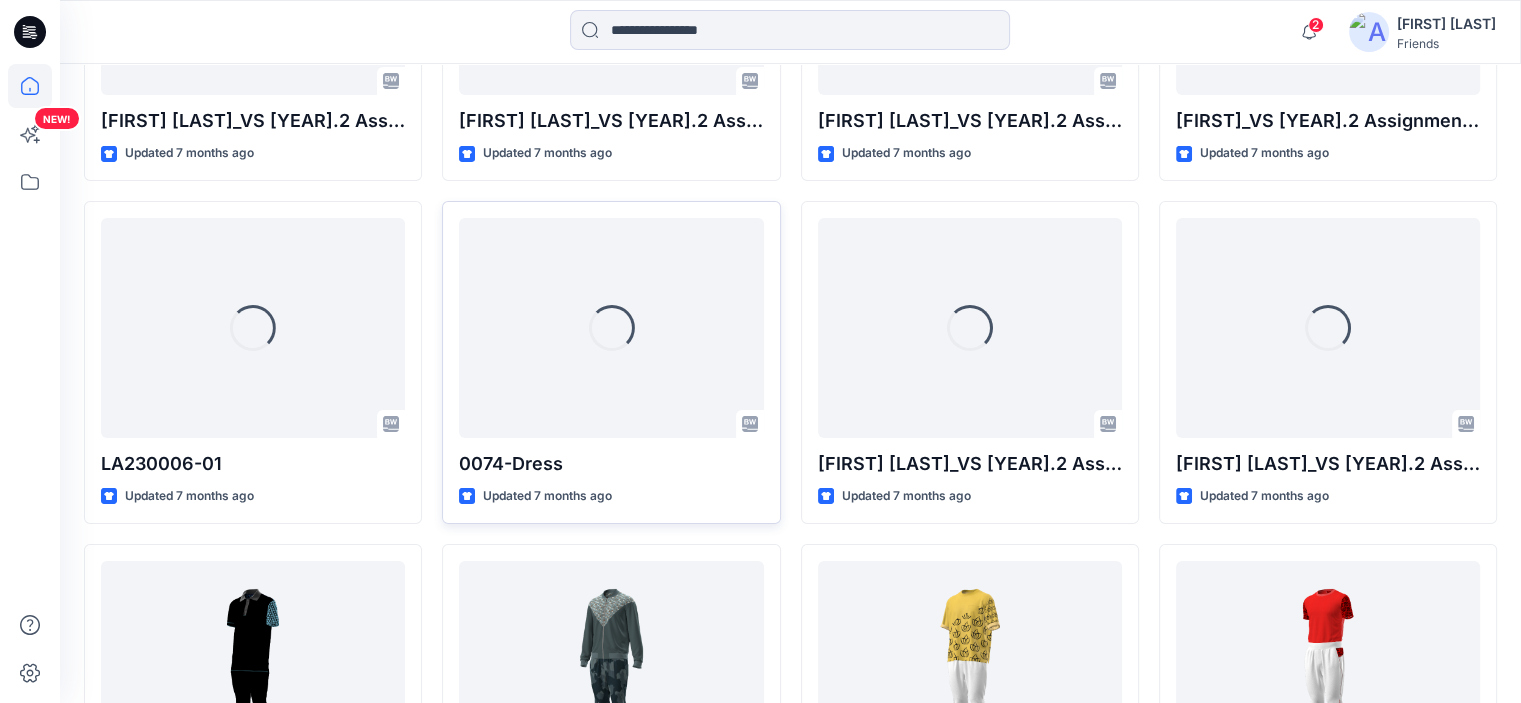 scroll, scrollTop: 22024, scrollLeft: 0, axis: vertical 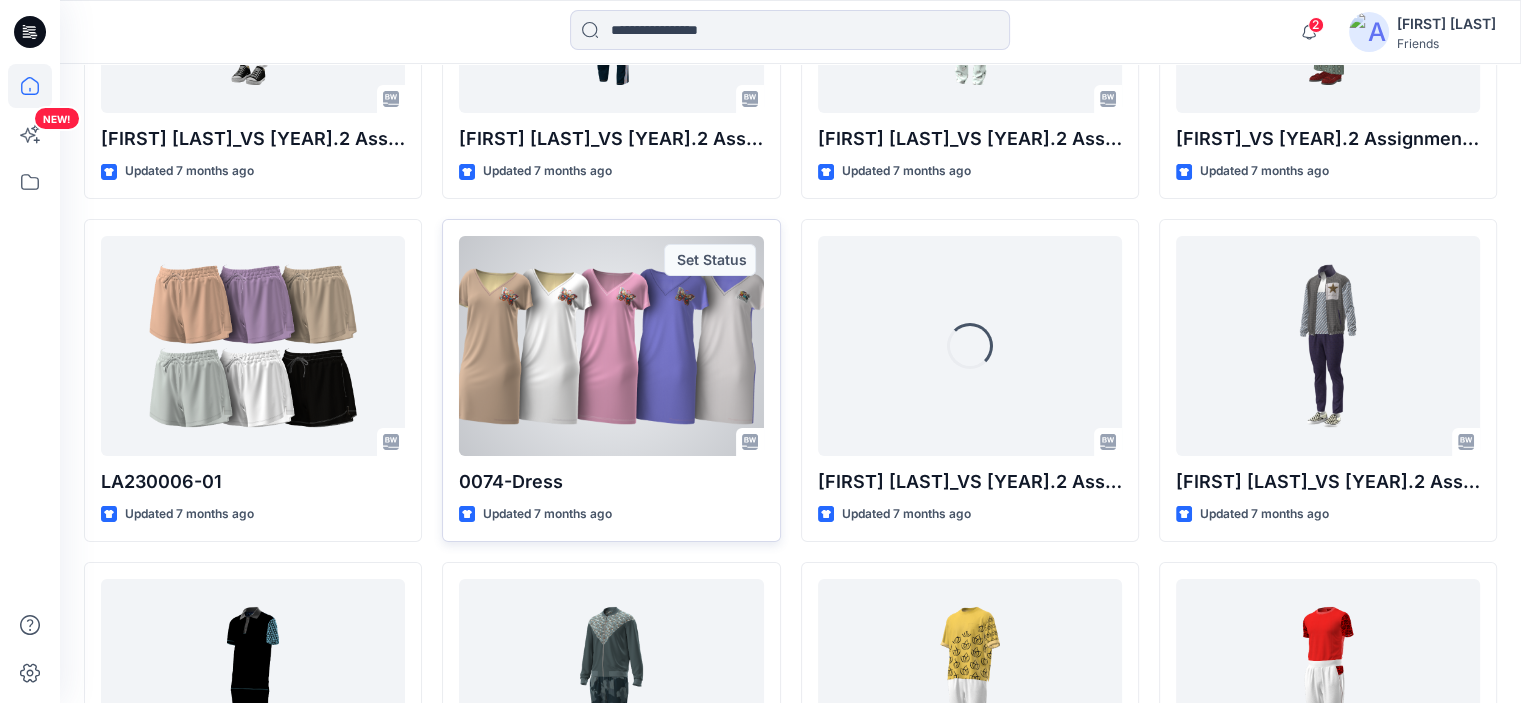 click at bounding box center (611, 346) 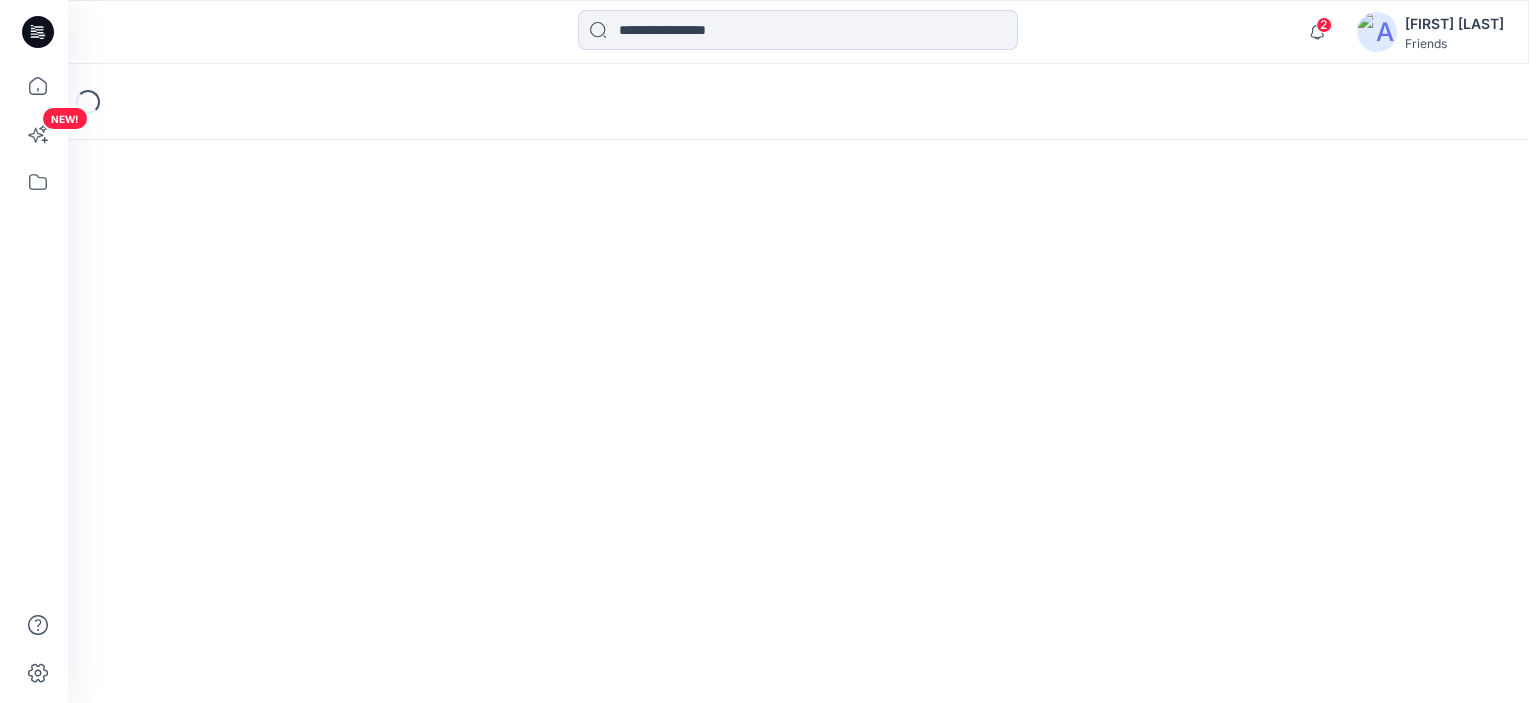 scroll, scrollTop: 0, scrollLeft: 0, axis: both 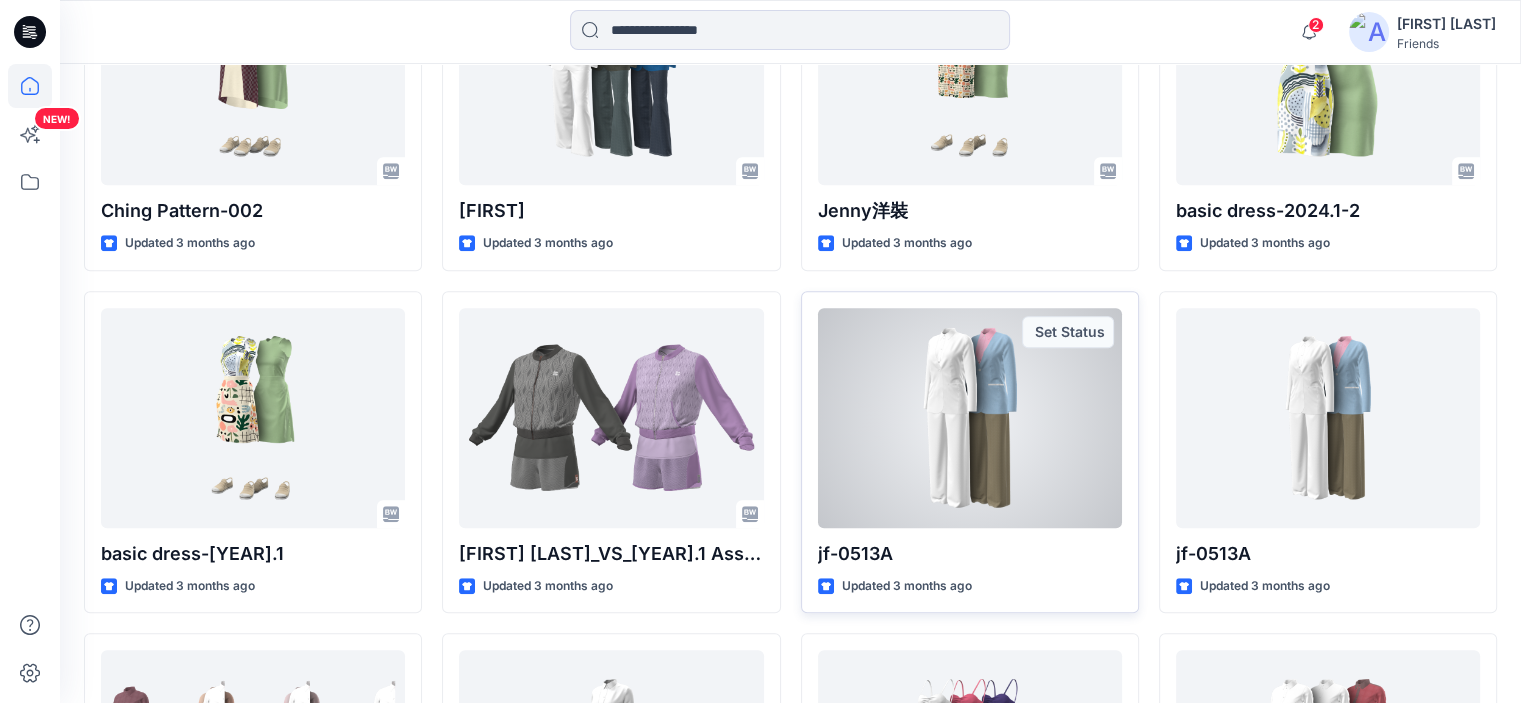 click at bounding box center (970, 418) 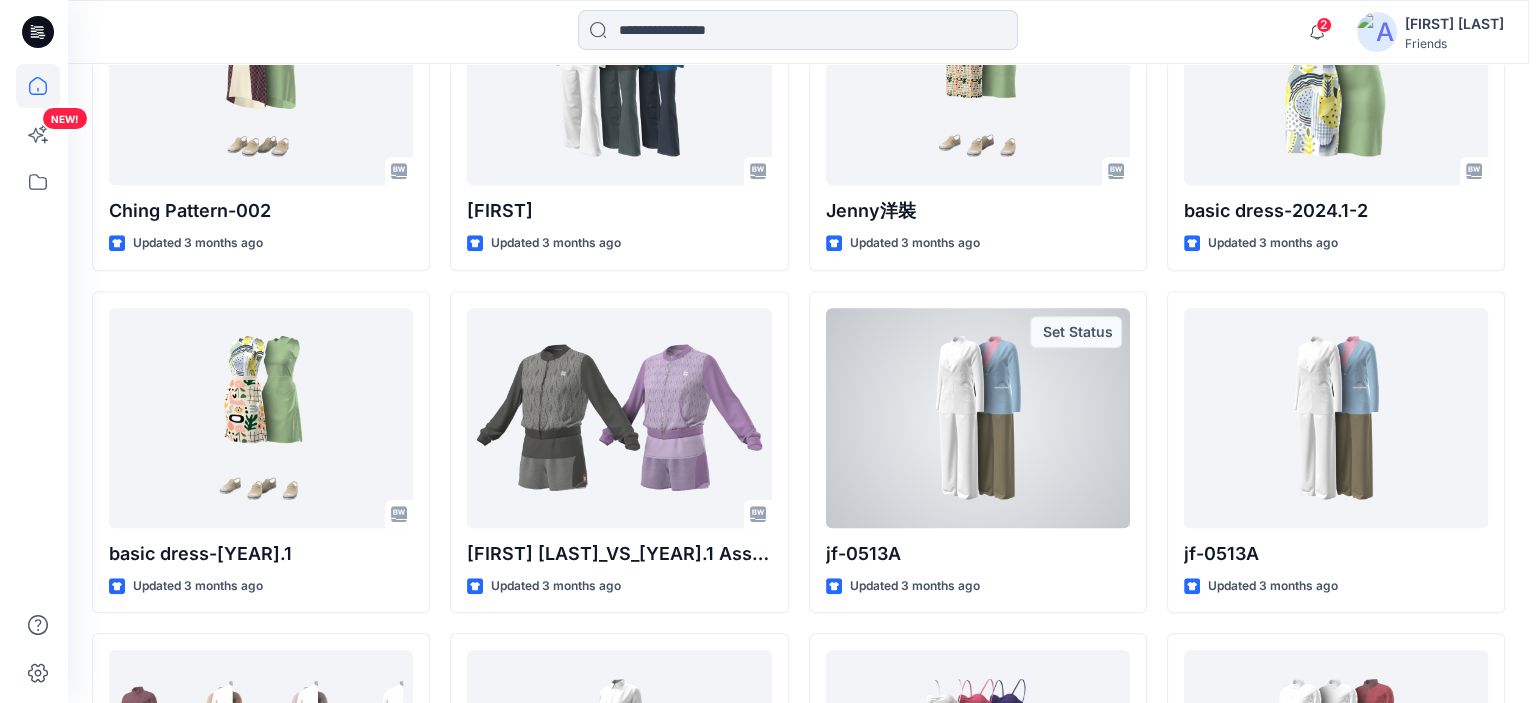 scroll, scrollTop: 0, scrollLeft: 0, axis: both 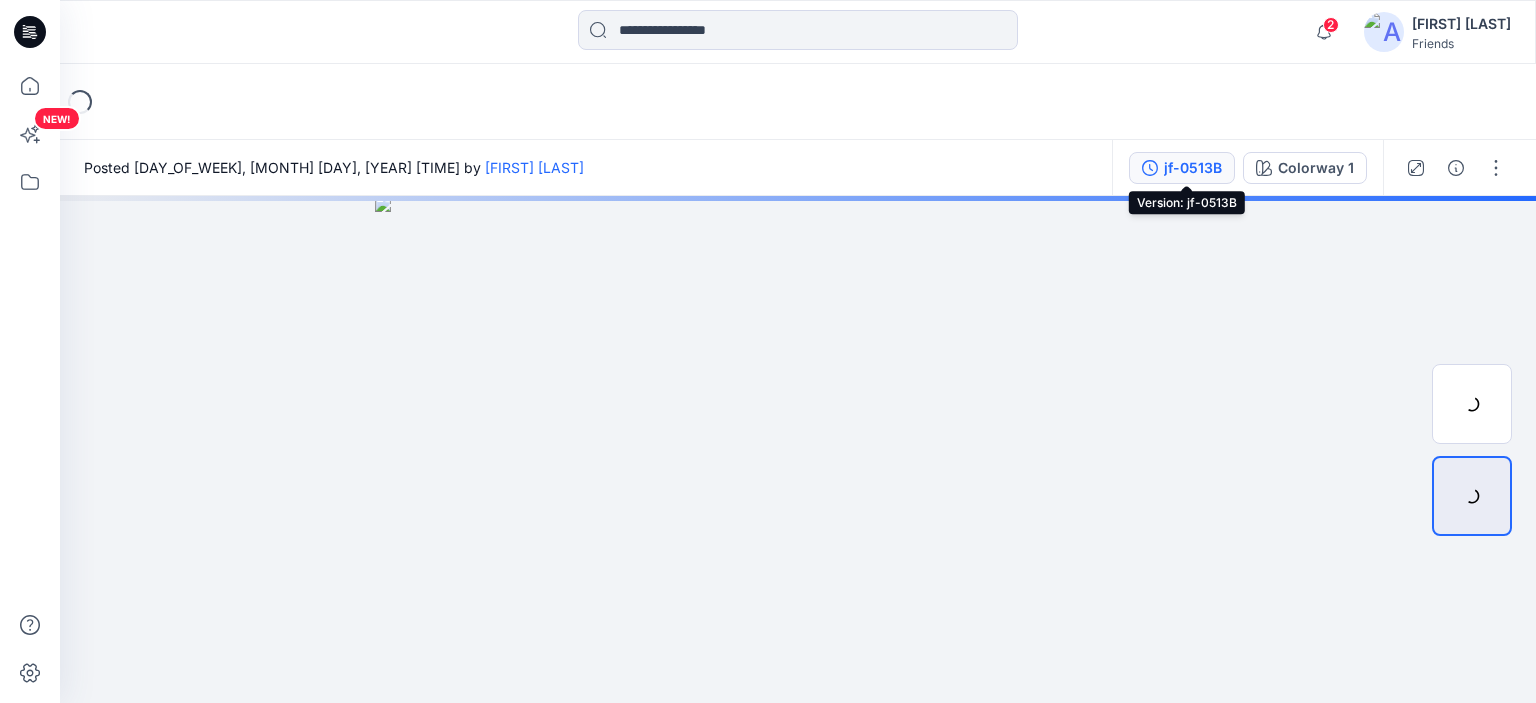 click on "jf-0513B" at bounding box center (1193, 168) 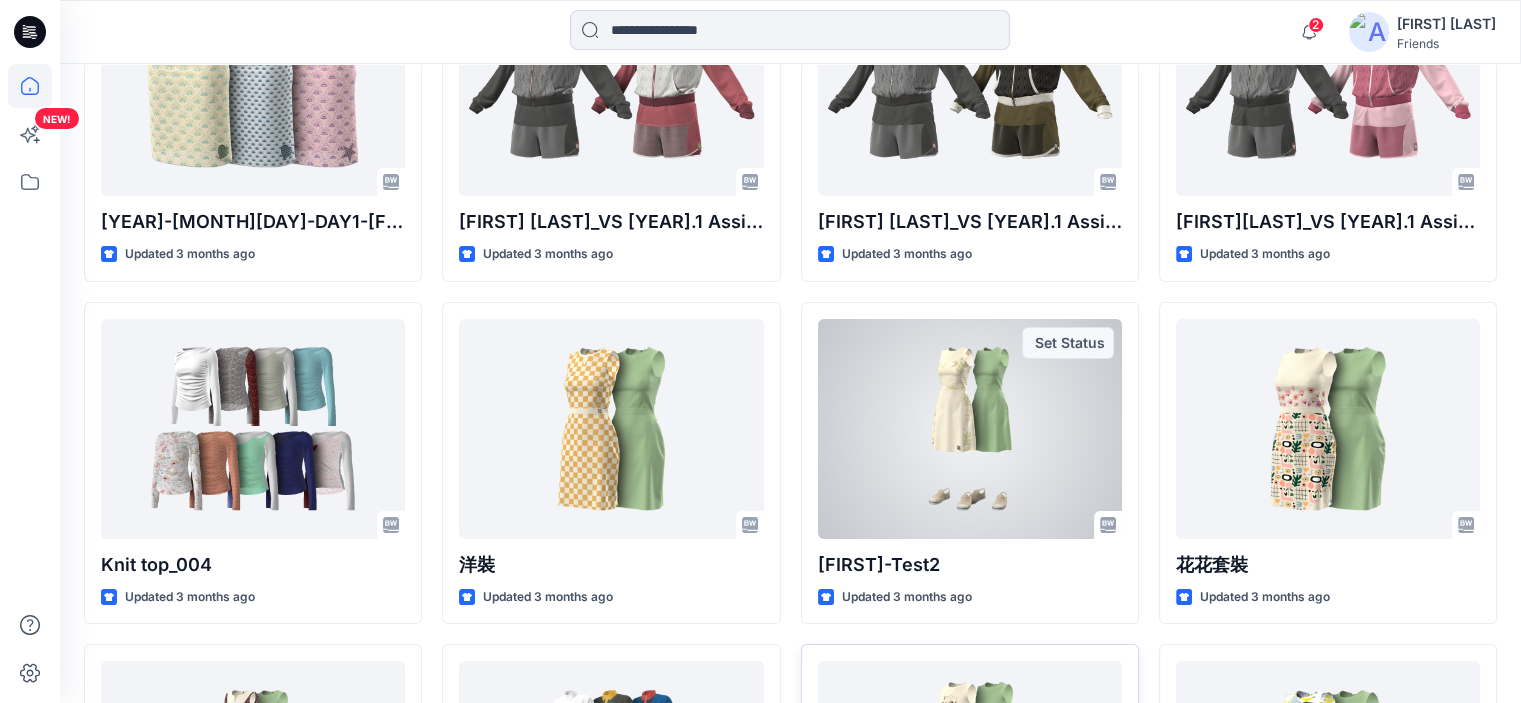 scroll, scrollTop: 15429, scrollLeft: 0, axis: vertical 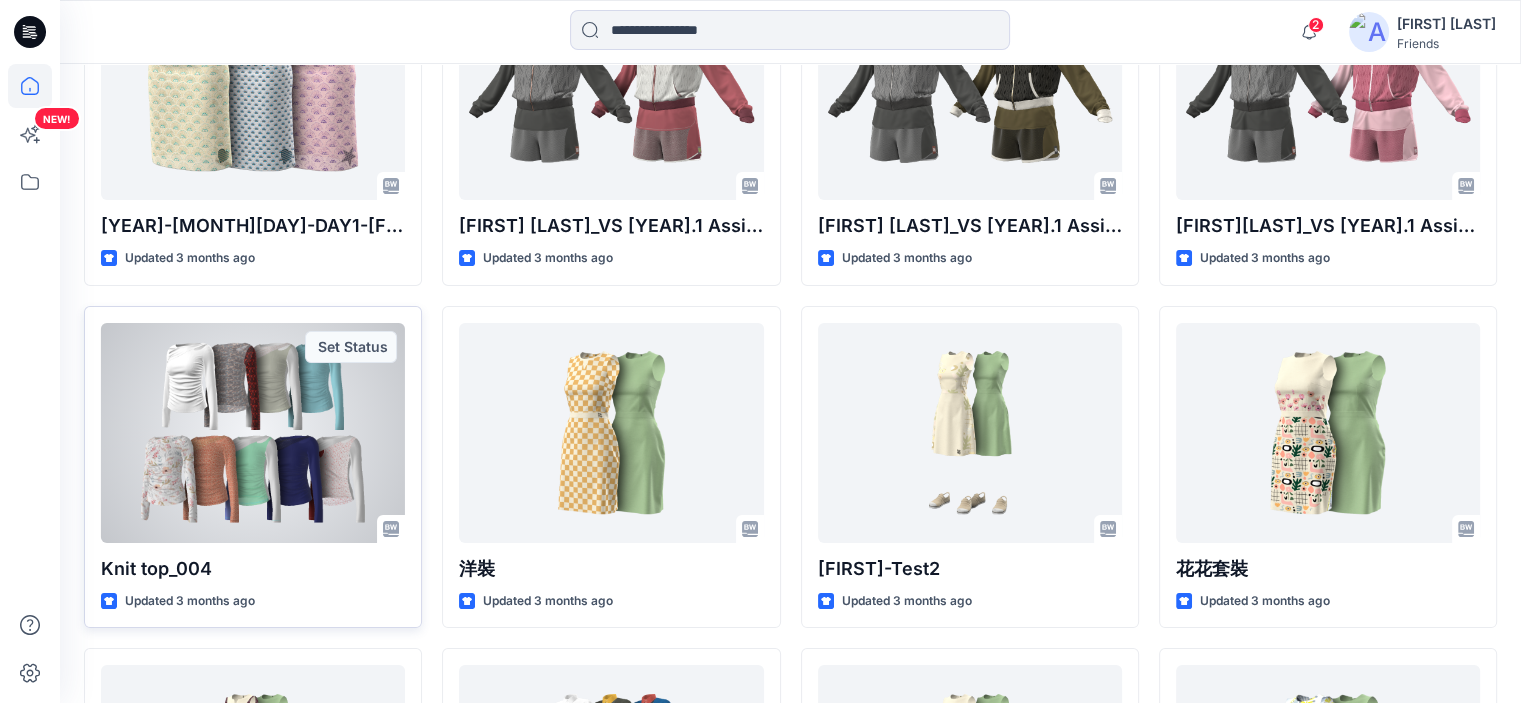 click at bounding box center (253, 433) 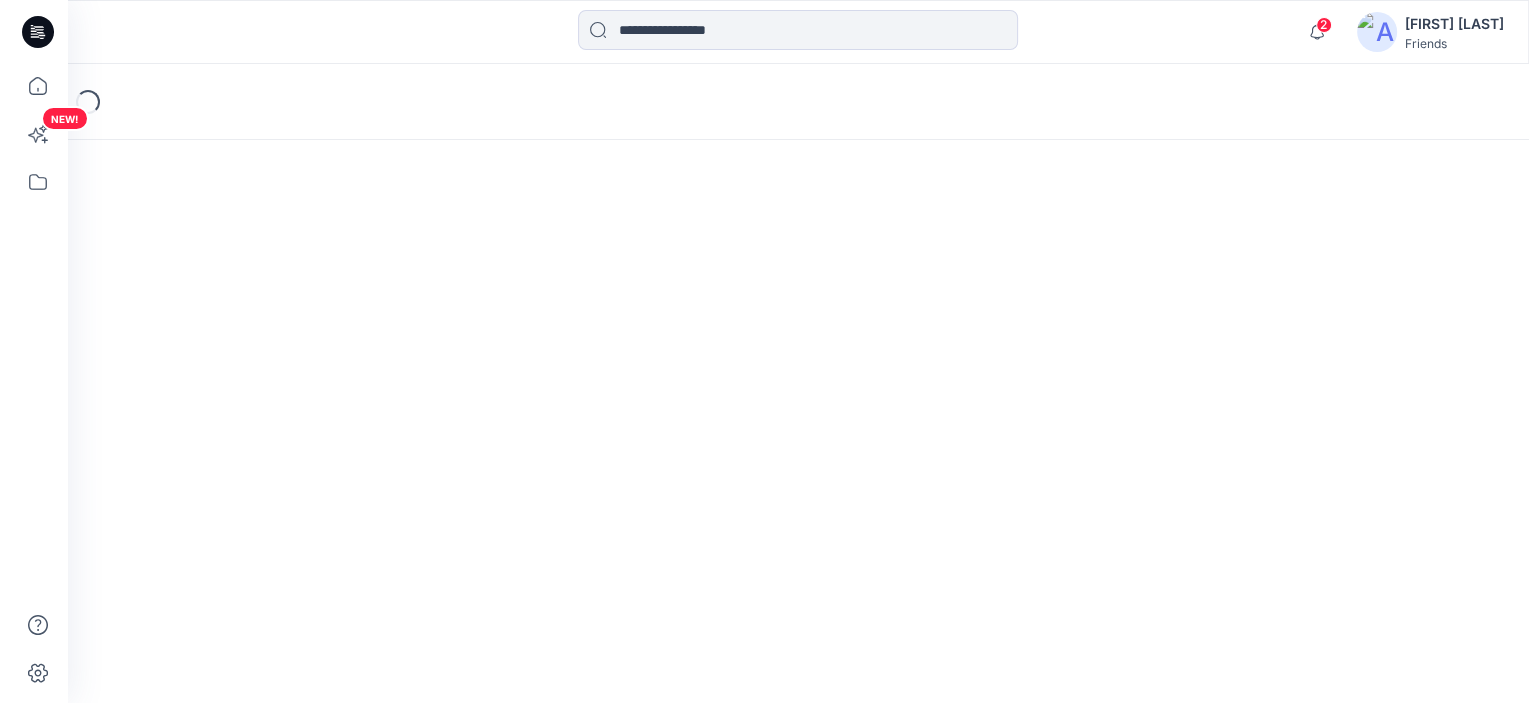 scroll, scrollTop: 0, scrollLeft: 0, axis: both 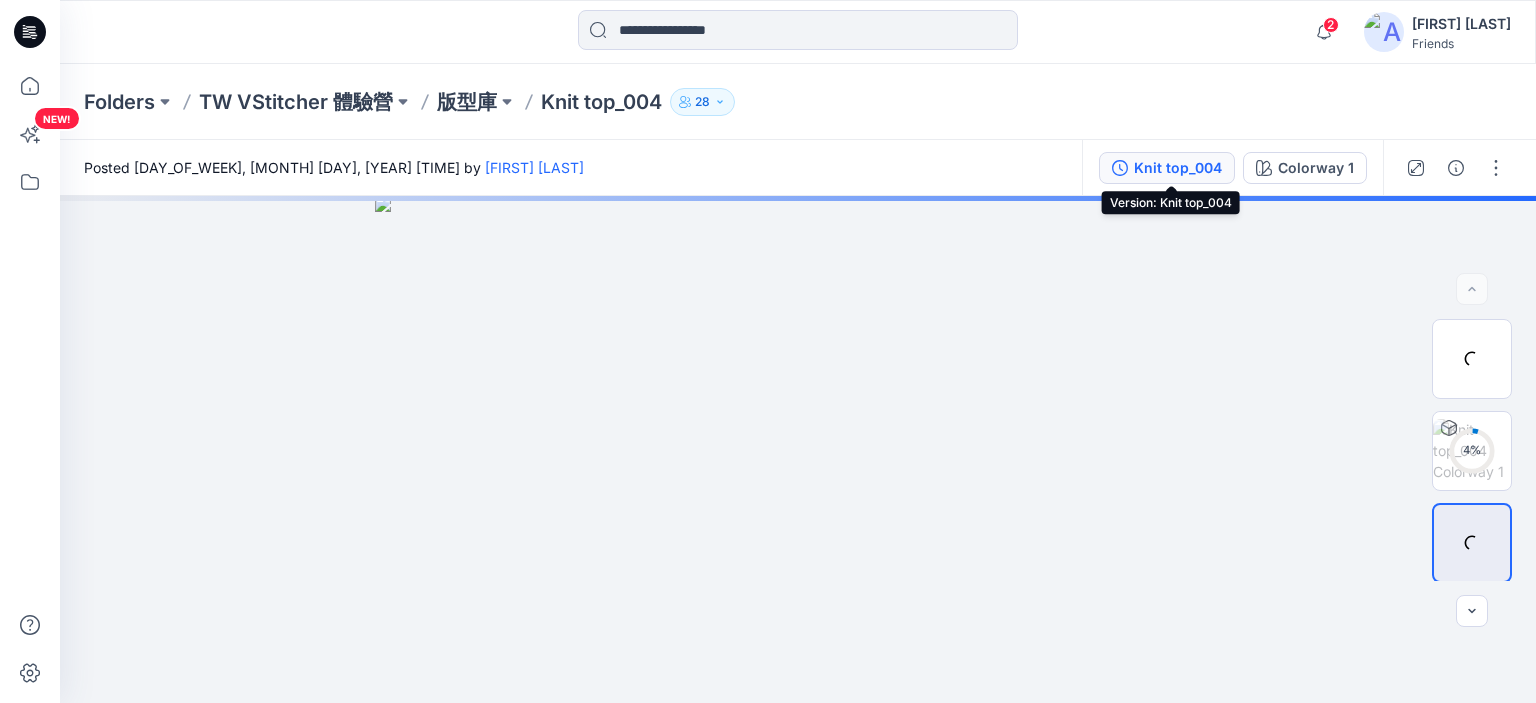 click on "Knit top_004" at bounding box center (1178, 168) 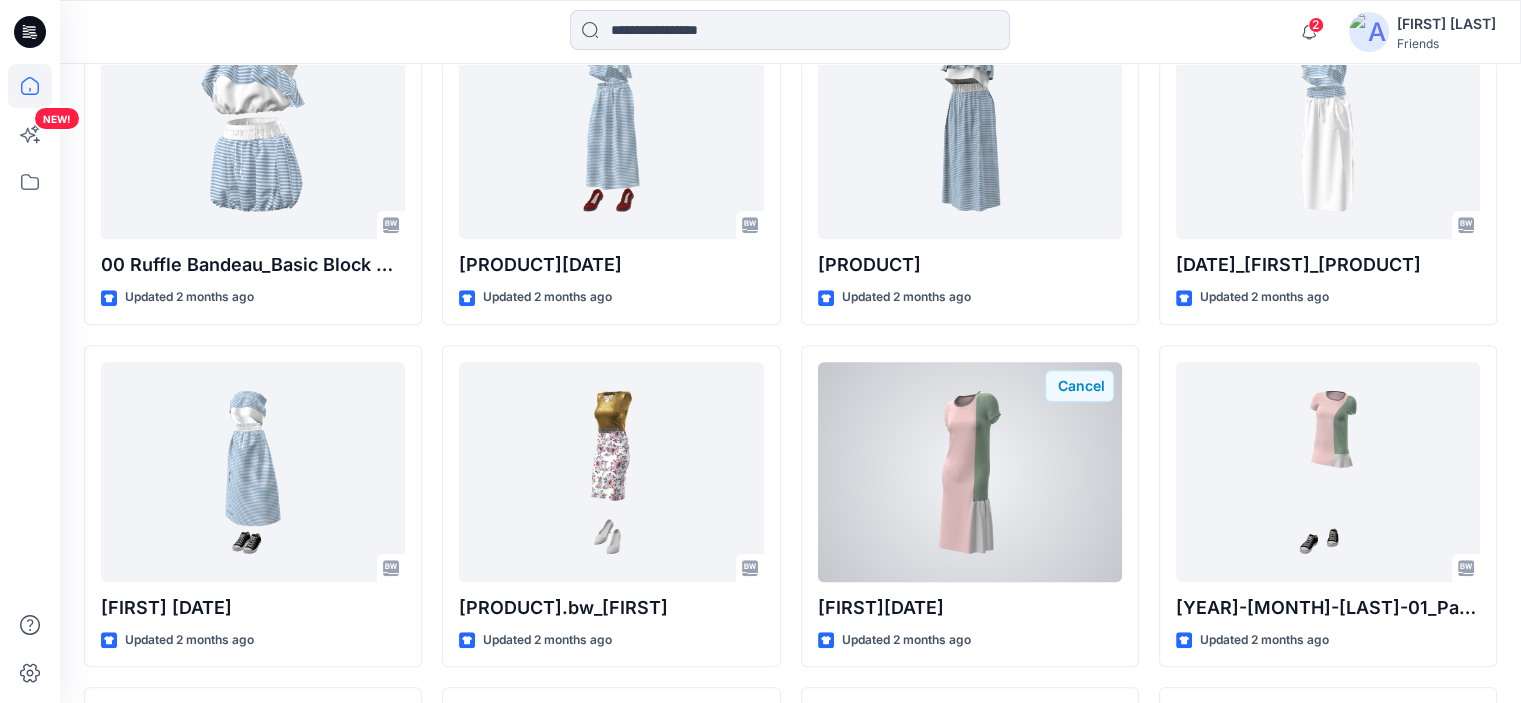 scroll, scrollTop: 9124, scrollLeft: 0, axis: vertical 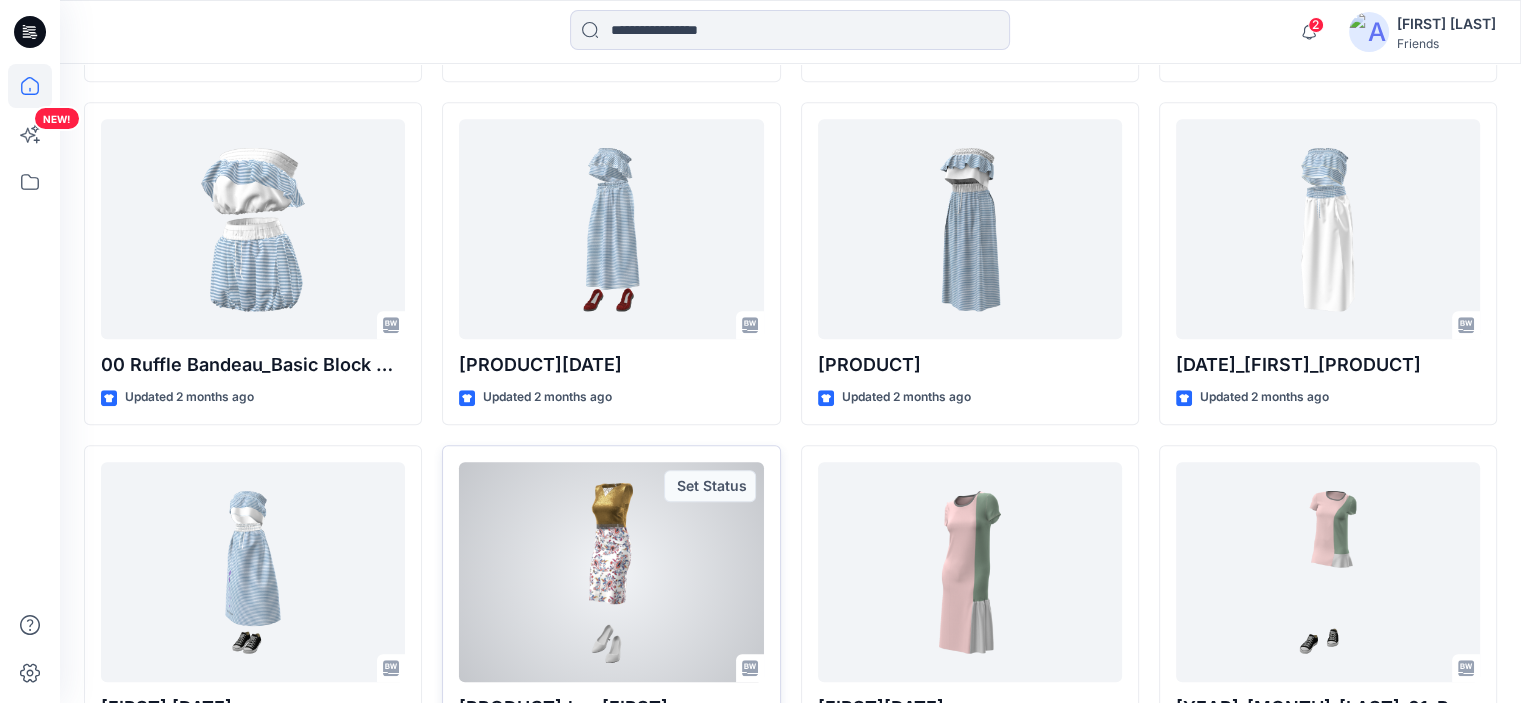 click at bounding box center [611, 572] 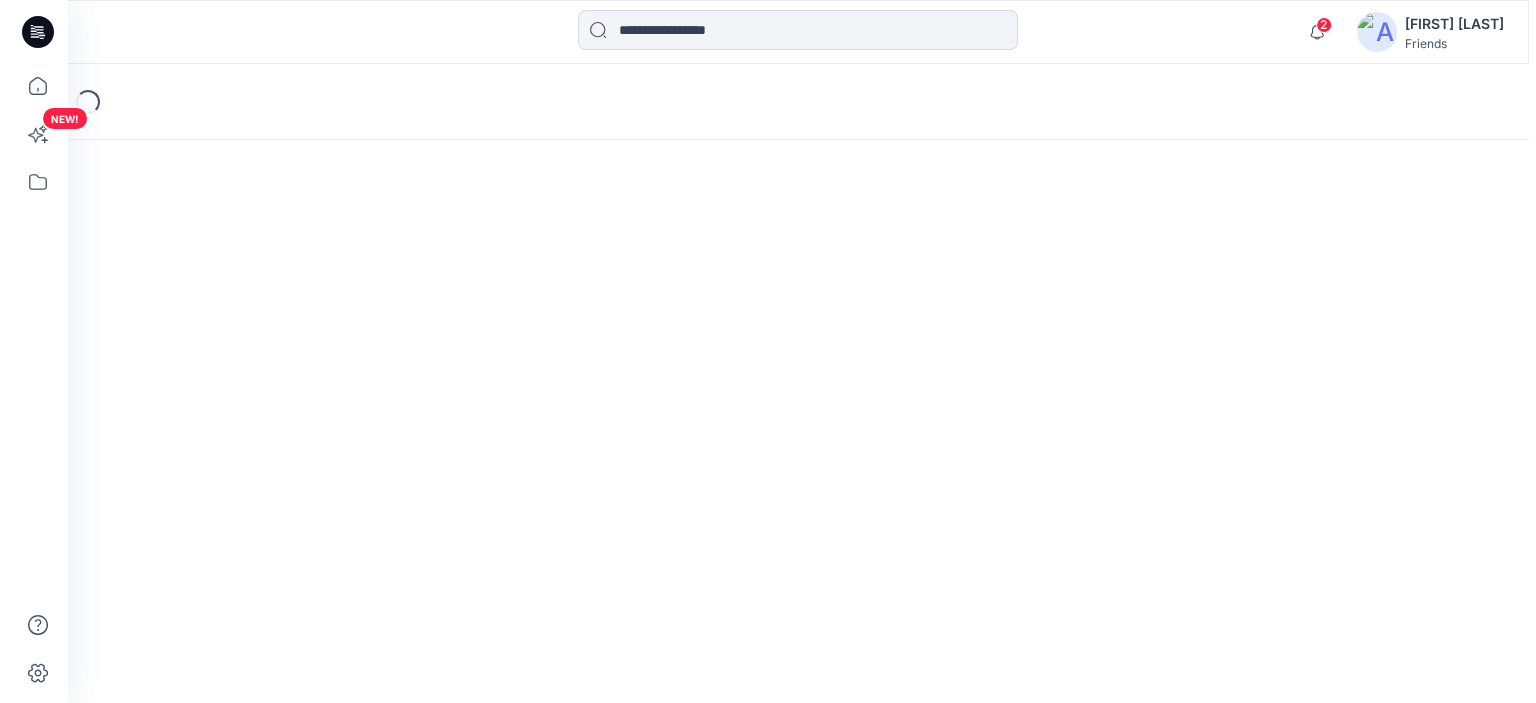 scroll, scrollTop: 0, scrollLeft: 0, axis: both 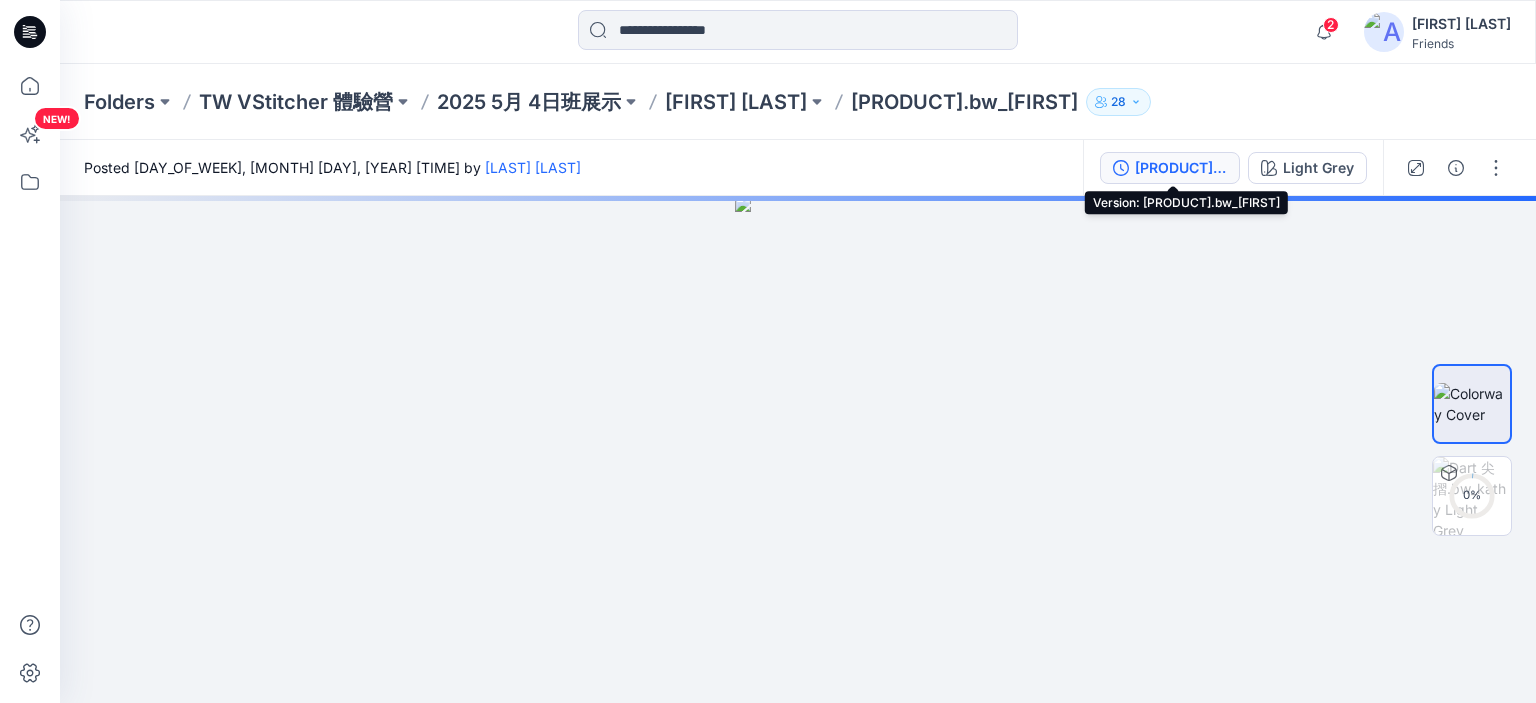 click on "[PRODUCT].bw_[FIRST]" at bounding box center [1181, 168] 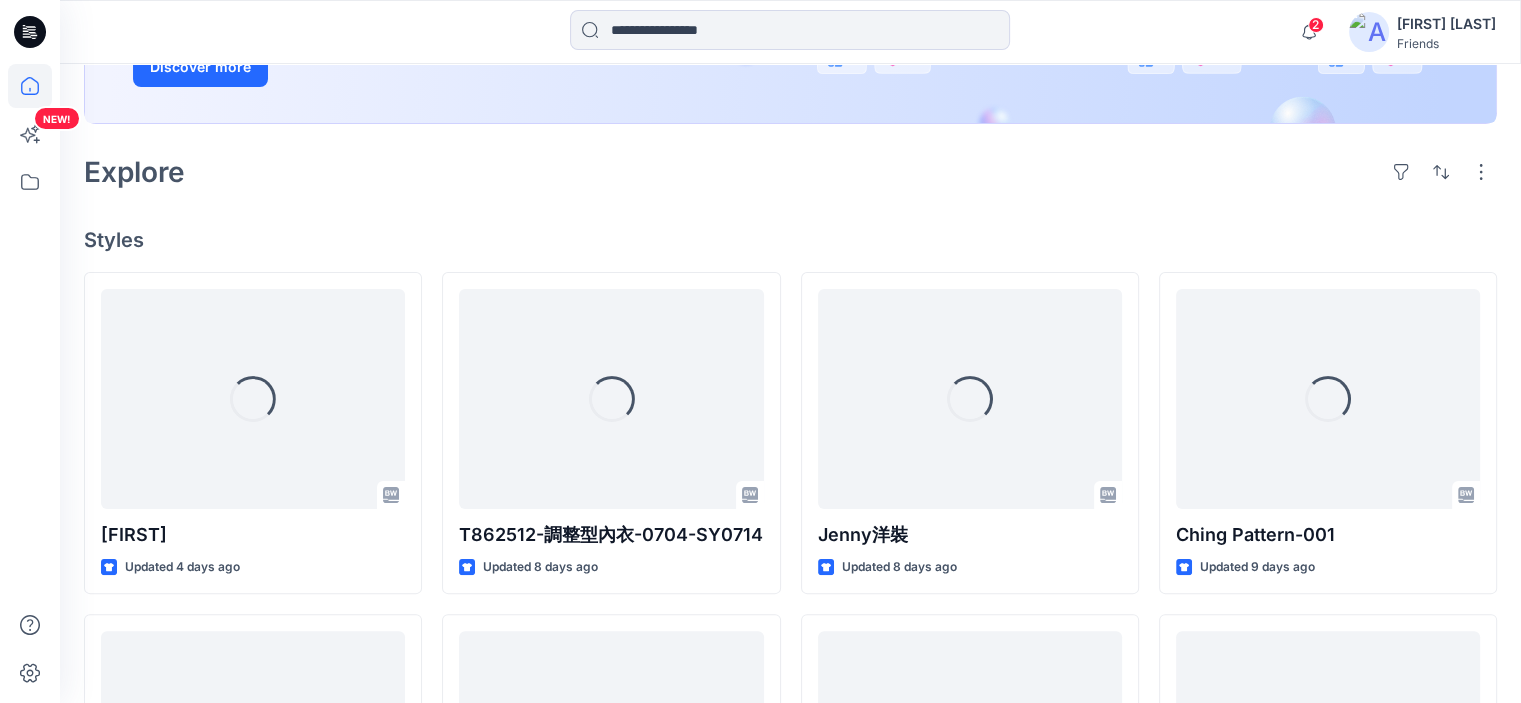 scroll, scrollTop: 400, scrollLeft: 0, axis: vertical 